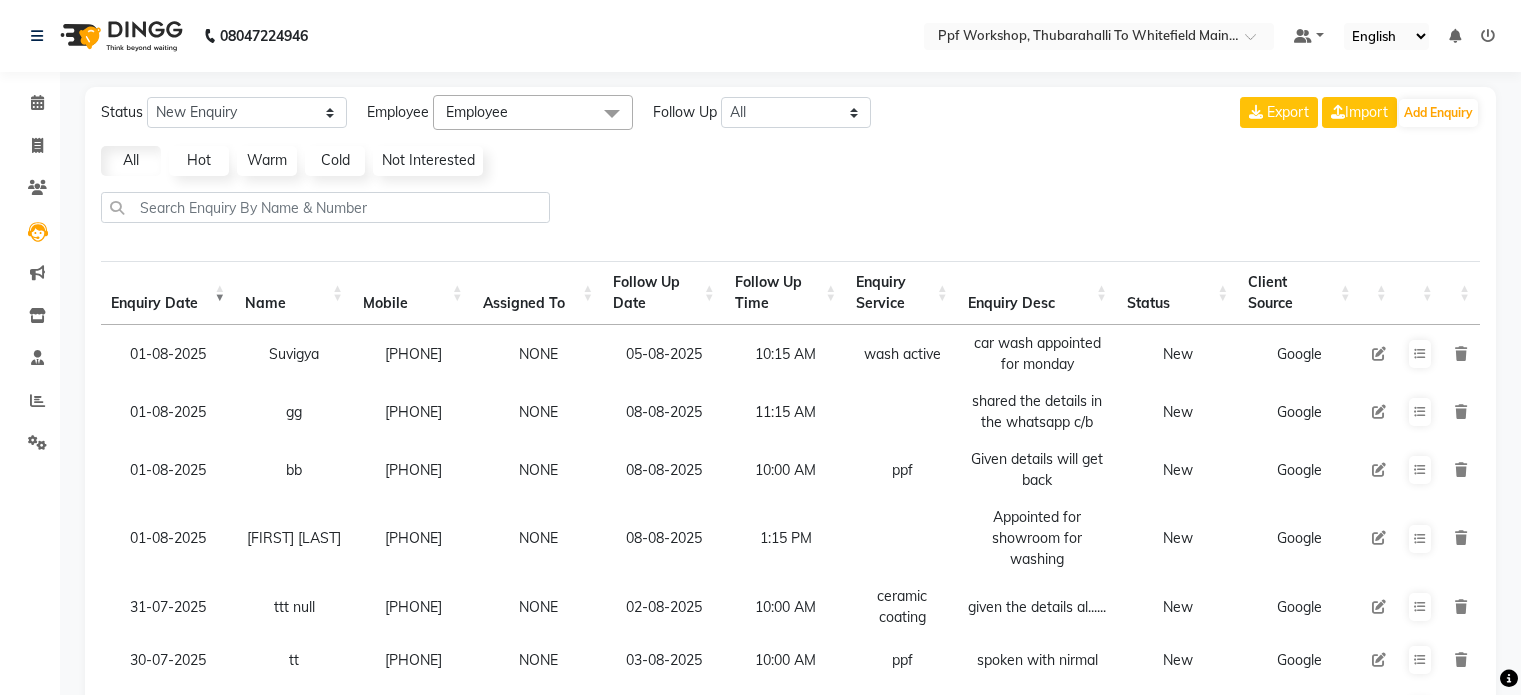 select on "10" 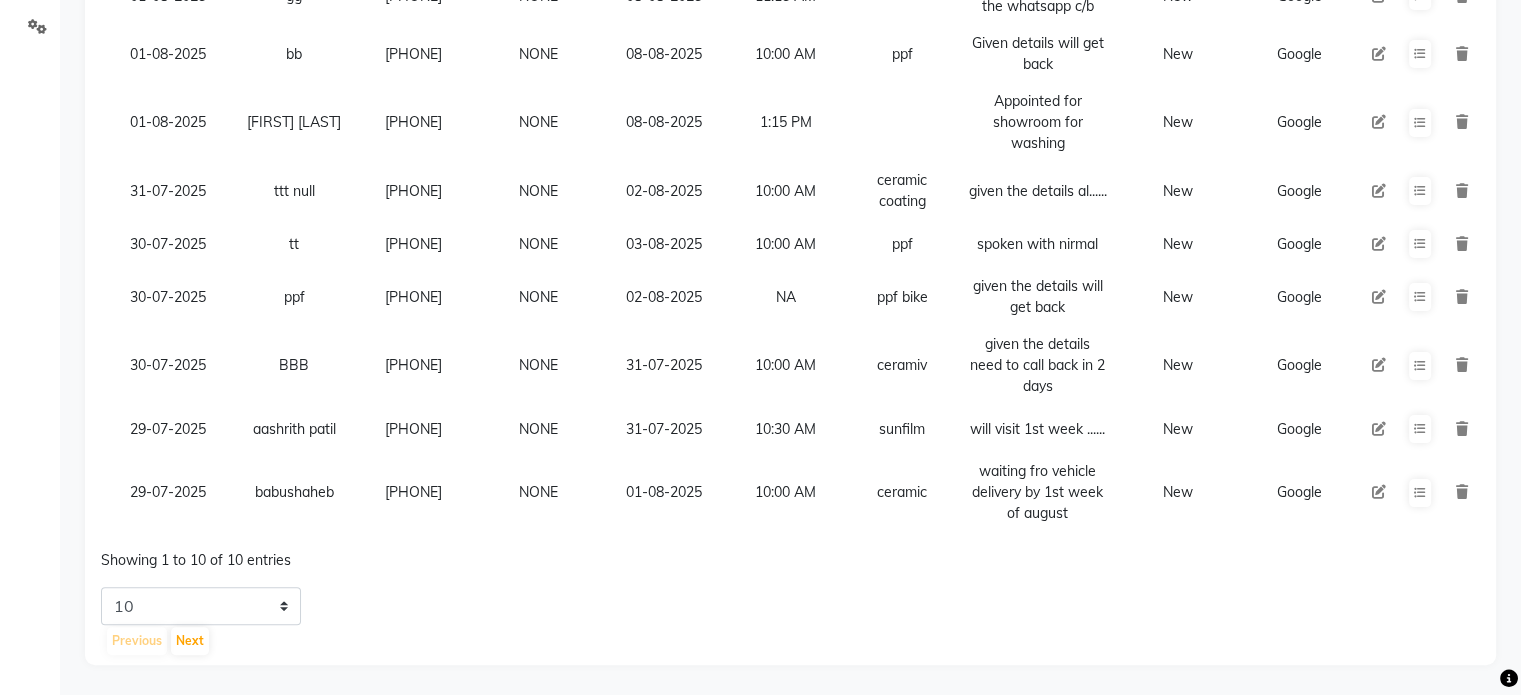 scroll, scrollTop: 0, scrollLeft: 0, axis: both 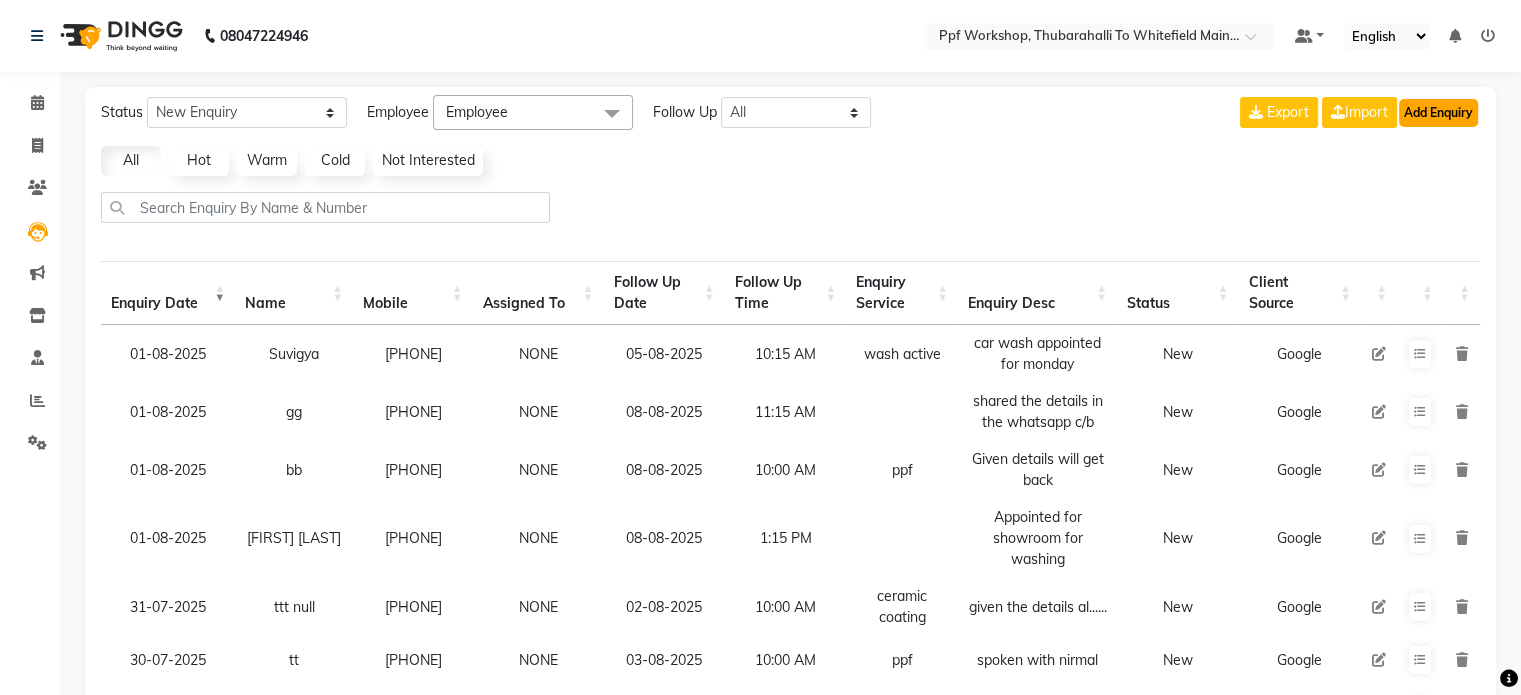 click on "Add Enquiry" 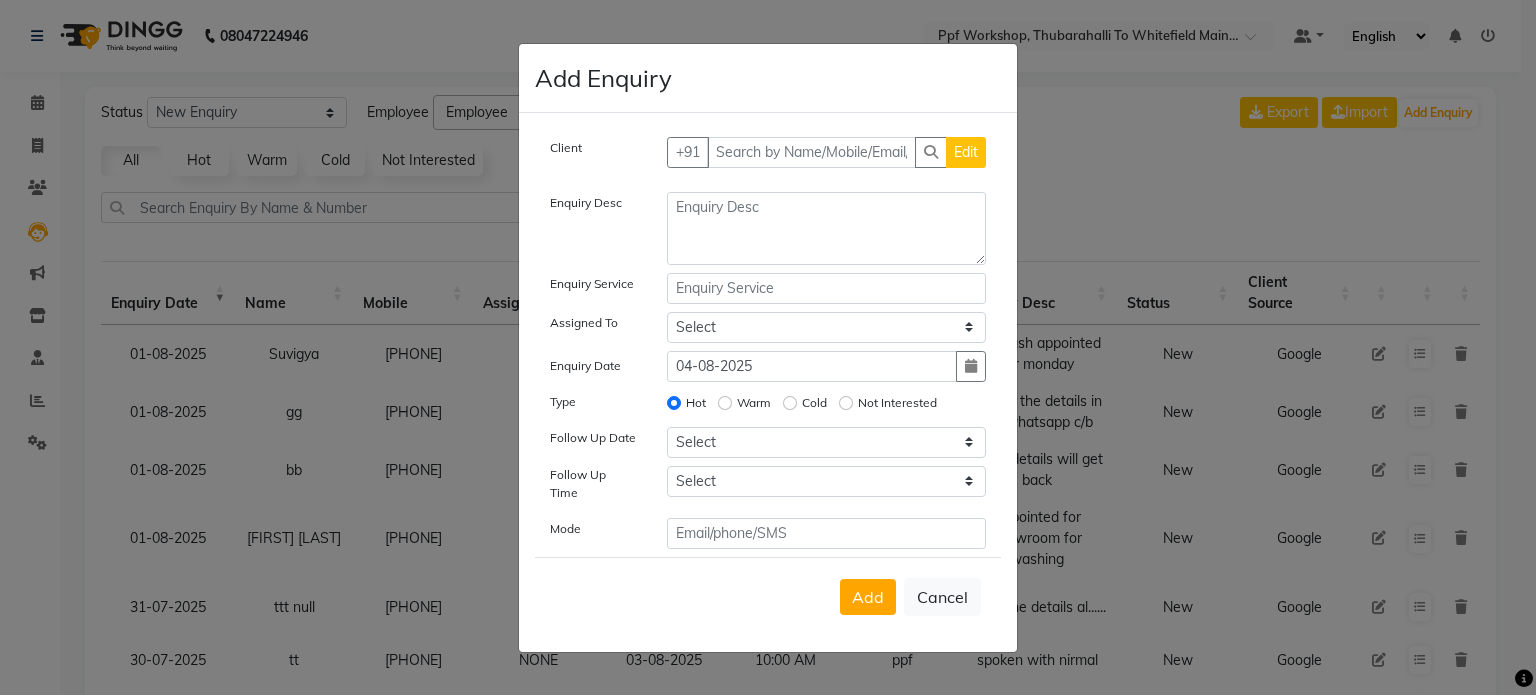 click on "Add Enquiry Client +91 Edit Enquiry Desc Enquiry Service Assigned To Select Abdul [Cera] Admin Bahar Dastagiri Fariz [PPF] Kamal [Cera] Lucky Nirmal Rajkumar [Cera] Rana sai Sharlin Enquiry Date 04-08-2025 Type Hot Warm Cold Not Interested Follow Up Date Select Today Tomorrow In 2 days (Wednesday) In 3 days (Thursday) In 4 days (Friday) In 5 days (Saturday) In 6 days (Sunday) In 1 Week (2025-08-11) In 2 Week (2025-08-18) In 1 Month (2025-09-04) In 2 Month (2025-10-04) In 3 Month (2025-11-04) Custom Date  Follow Up Time Select 07:00 AM 07:15 AM 07:30 AM 07:45 AM 08:00 AM 08:15 AM 08:30 AM 08:45 AM 09:00 AM 09:15 AM 09:30 AM 09:45 AM 10:00 AM 10:15 AM 10:30 AM 10:45 AM 11:00 AM 11:15 AM 11:30 AM 11:45 AM 12:00 PM 12:15 PM 12:30 PM 12:45 PM 01:00 PM 01:15 PM 01:30 PM 01:45 PM 02:00 PM 02:15 PM 02:30 PM 02:45 PM 03:00 PM 03:15 PM 03:30 PM 03:45 PM 04:00 PM 04:15 PM 04:30 PM 04:45 PM 05:00 PM 05:15 PM 05:30 PM 05:45 PM 06:00 PM 06:15 PM 06:30 PM 06:45 PM 07:00 PM 07:15 PM 07:30 PM 07:45 PM 08:00 PM 08:15 PM Mode" 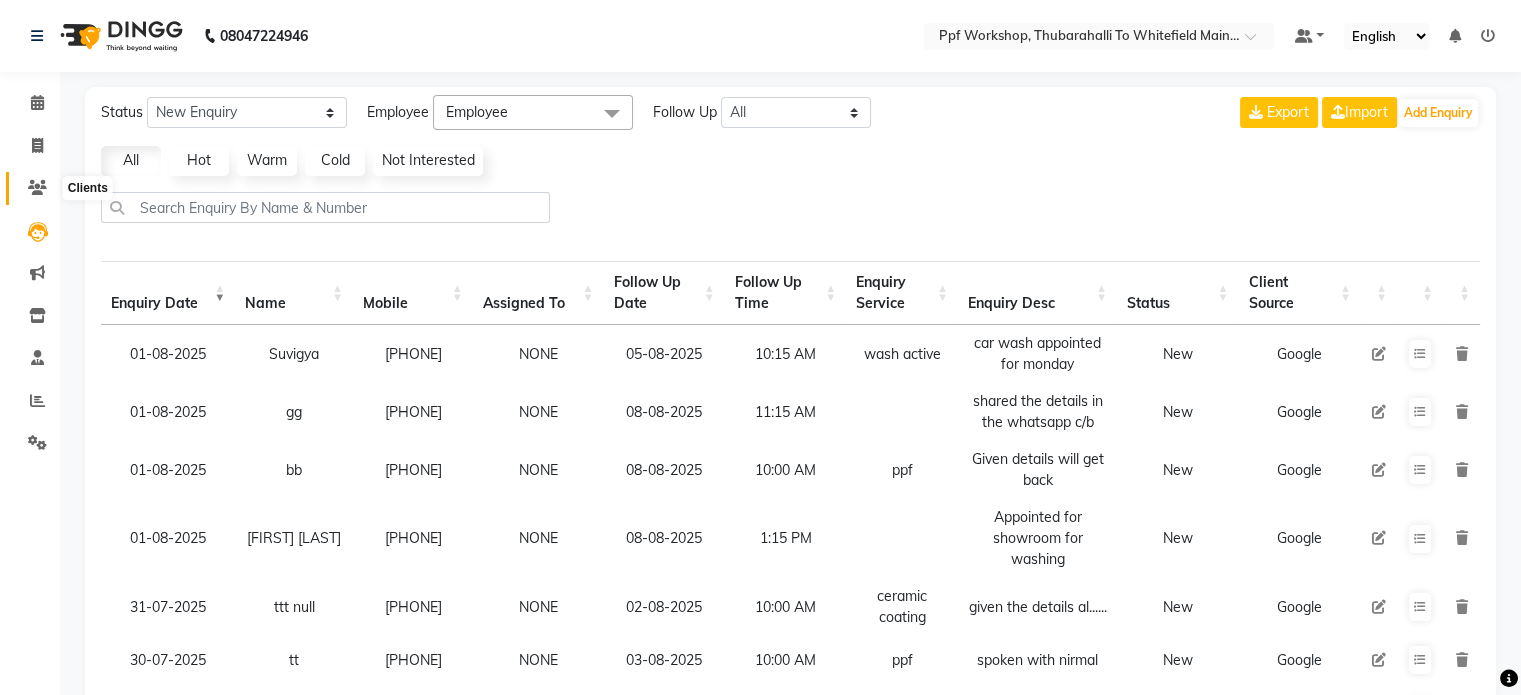 click 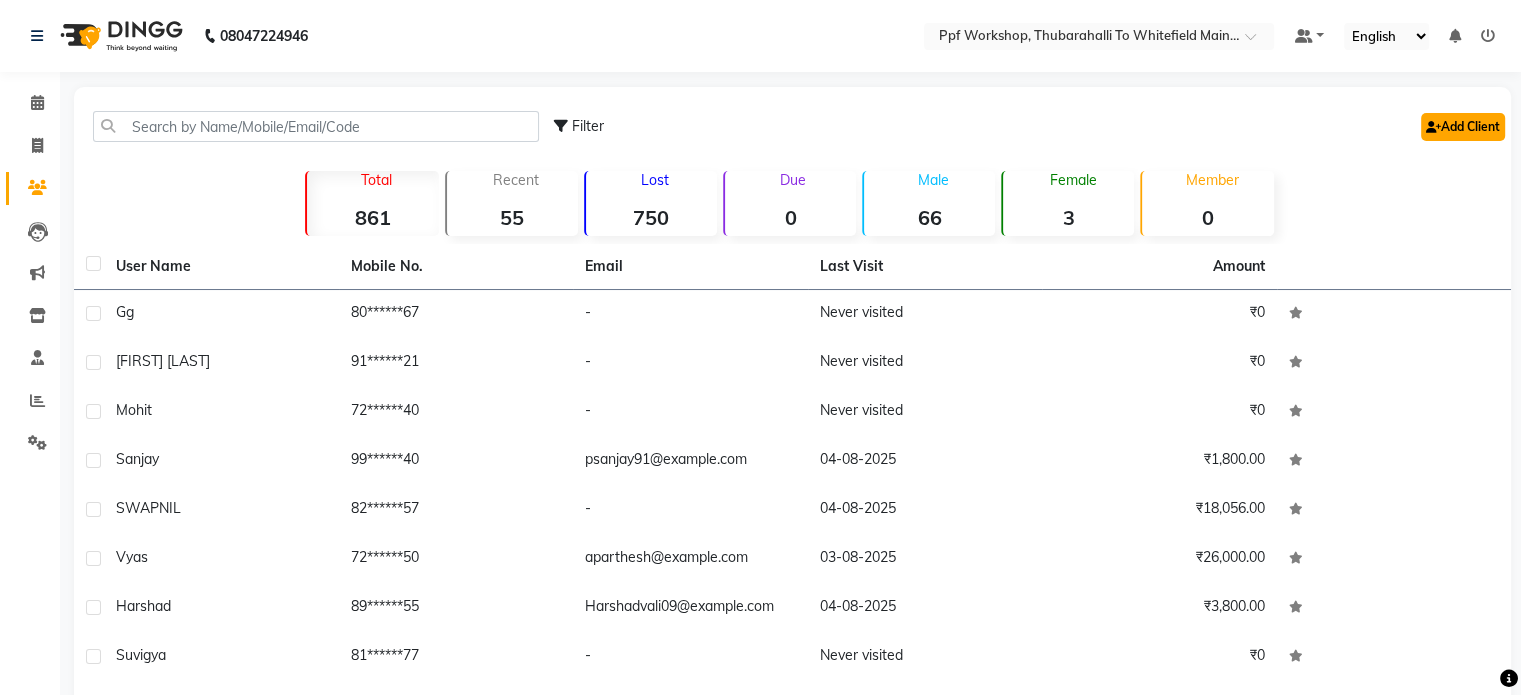 click on "Add Client" 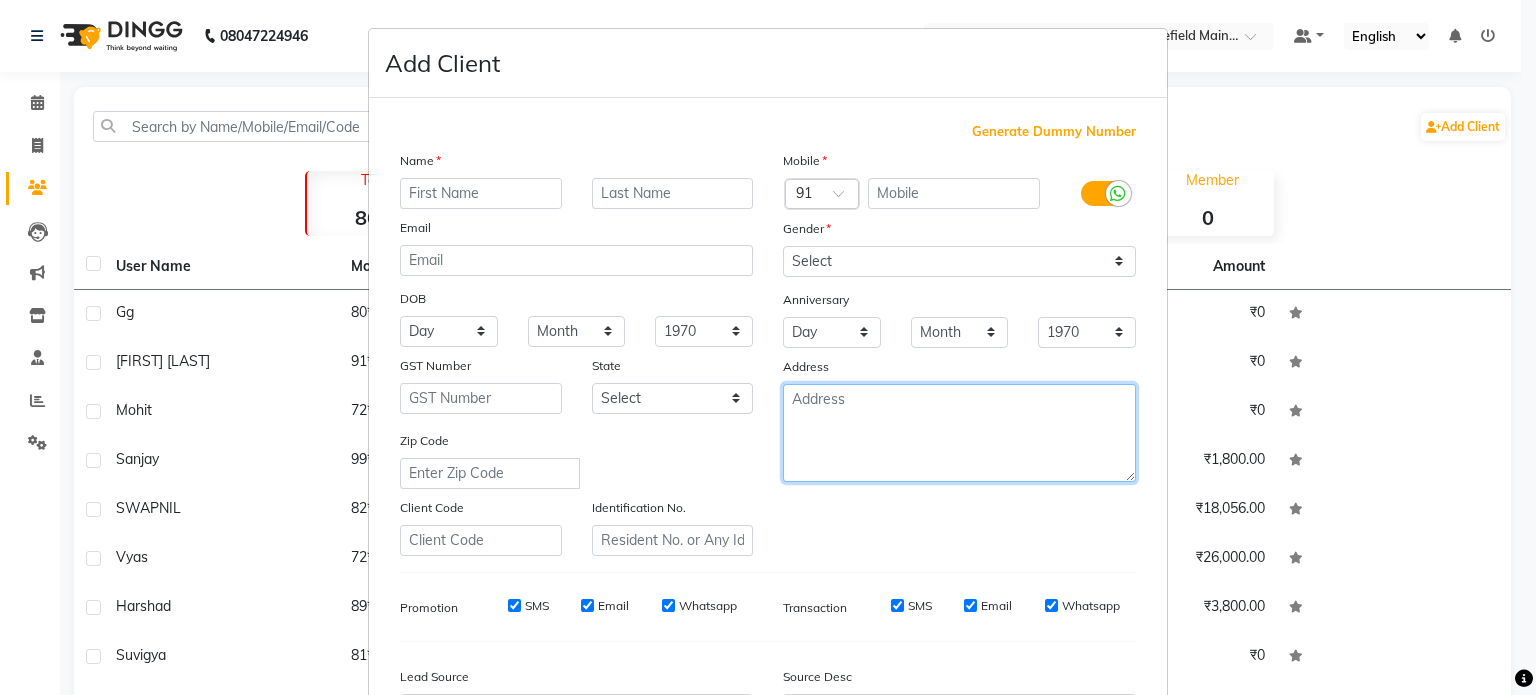 click at bounding box center [959, 433] 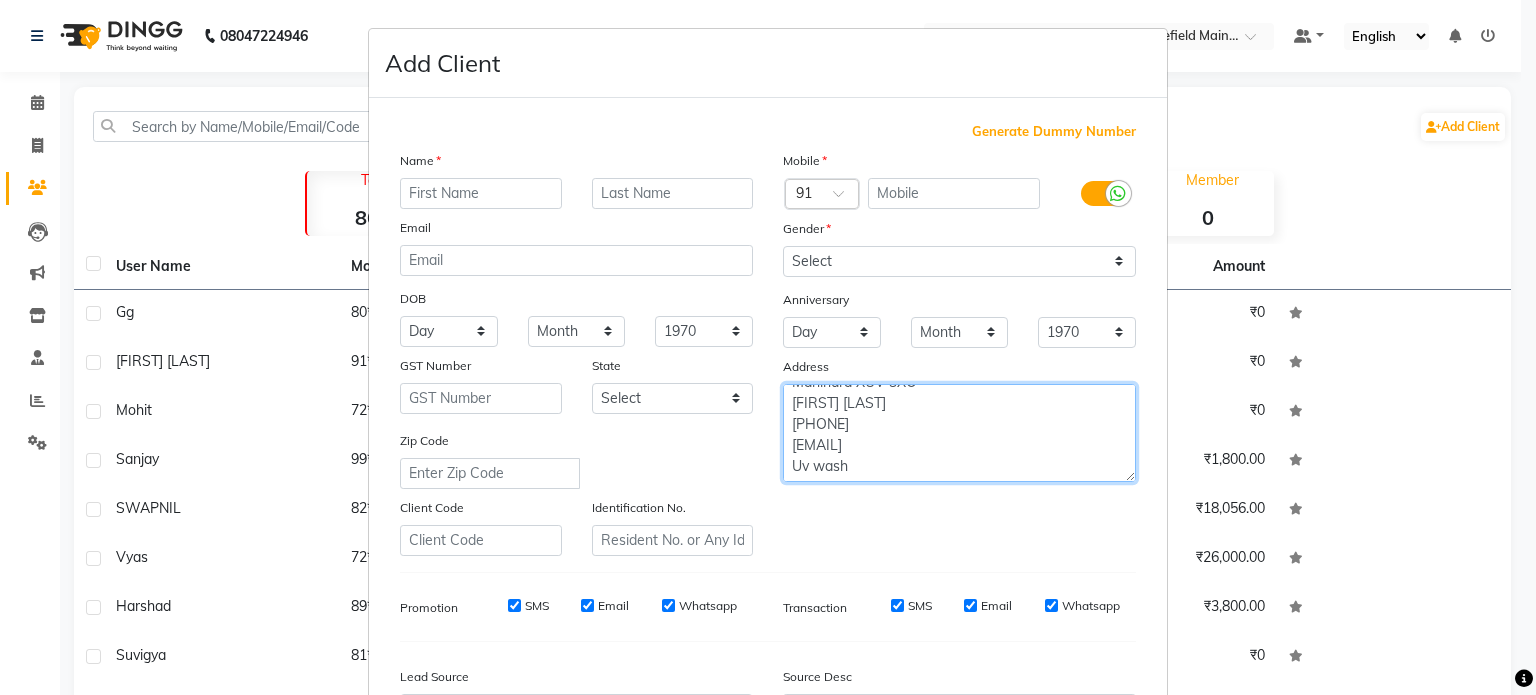 scroll, scrollTop: 37, scrollLeft: 0, axis: vertical 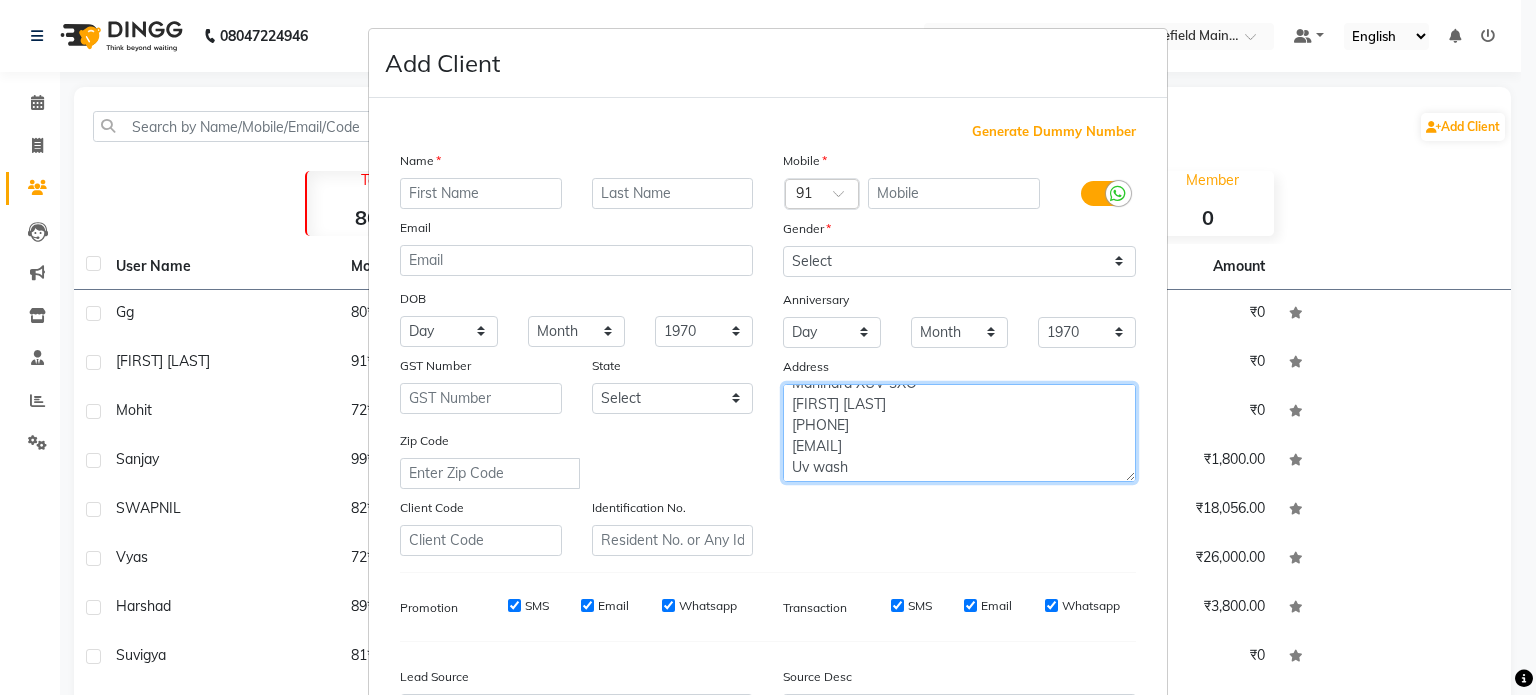 click on "[REG_NO]
Mahindra XUV 3XO
[FIRST] [LAST]
[PHONE]
[EMAIL]
Uv wash" at bounding box center [959, 433] 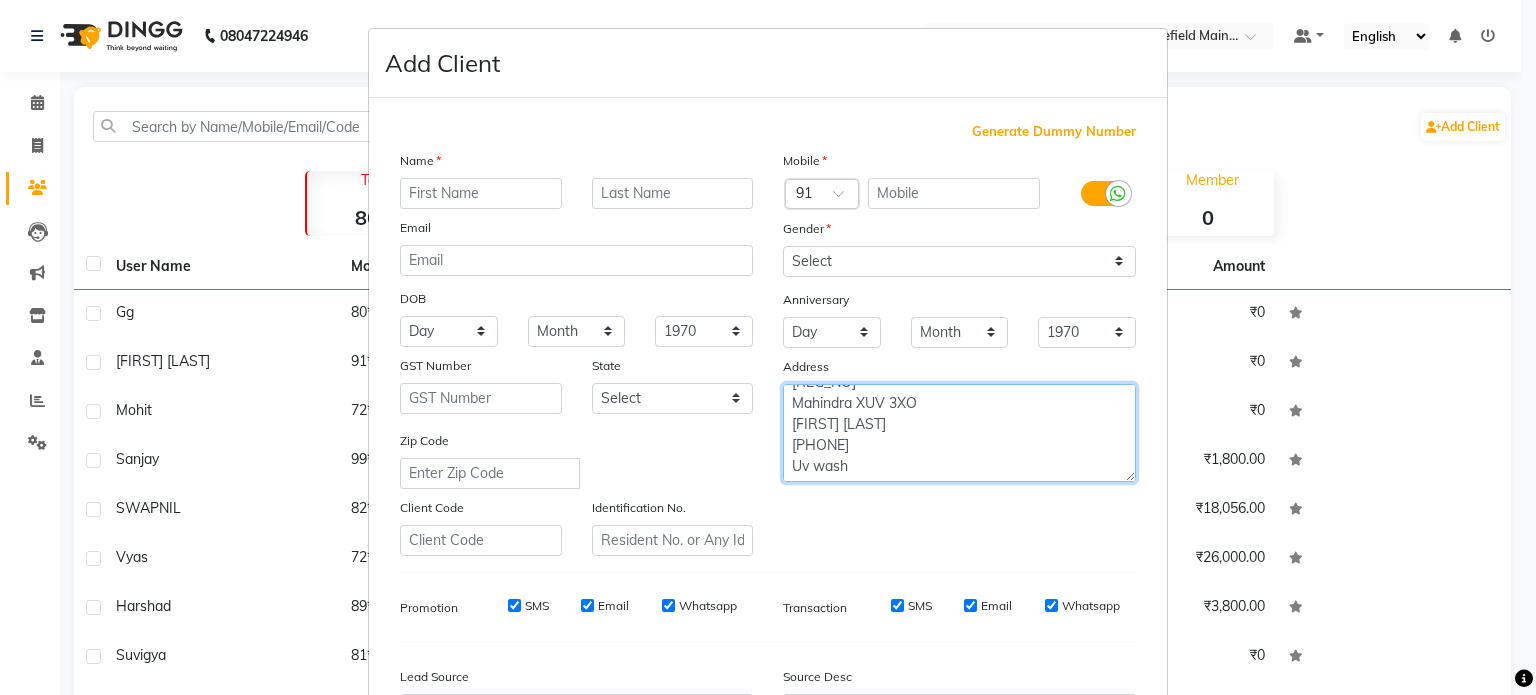 scroll, scrollTop: 16, scrollLeft: 0, axis: vertical 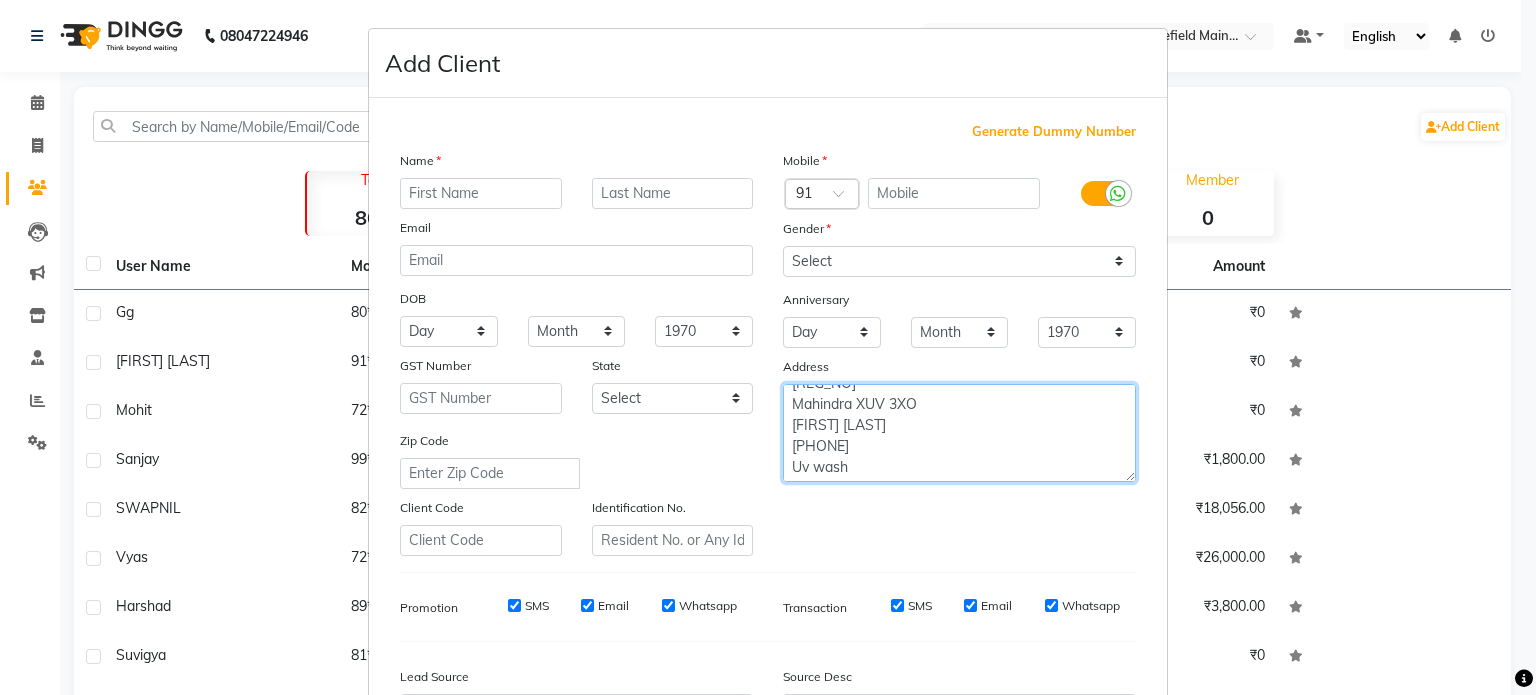 type on "[REG_NO]
Mahindra XUV 3XO
[FIRST] [LAST]
[PHONE]
Uv wash" 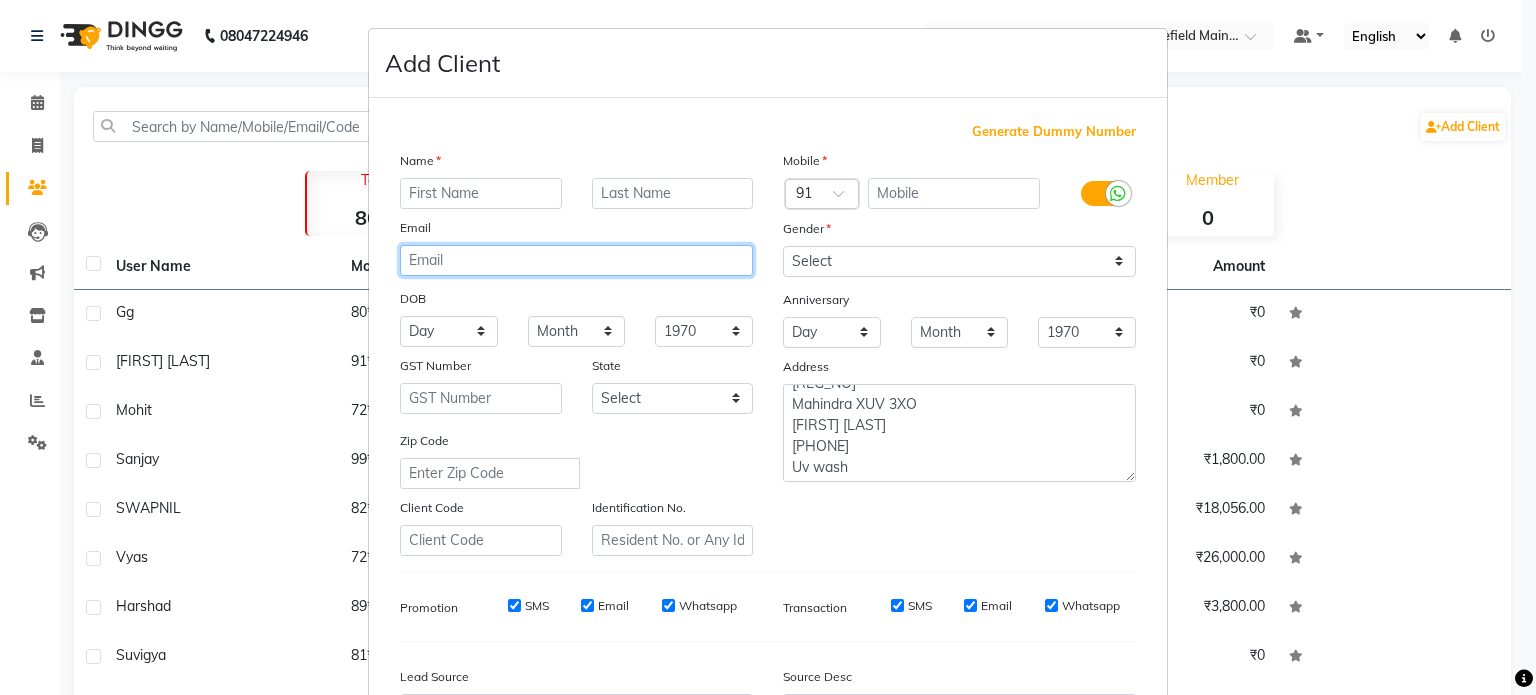 click at bounding box center [576, 260] 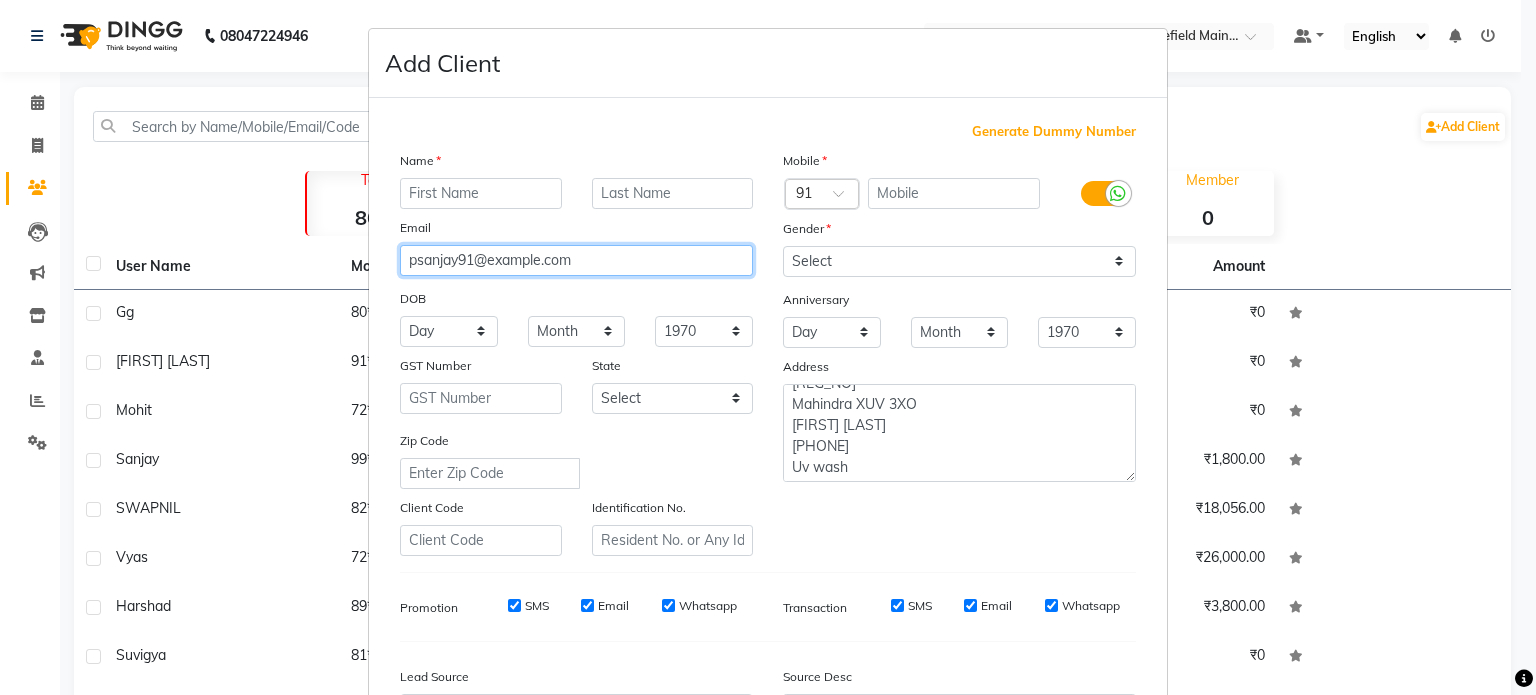 type on "psanjay91@example.com" 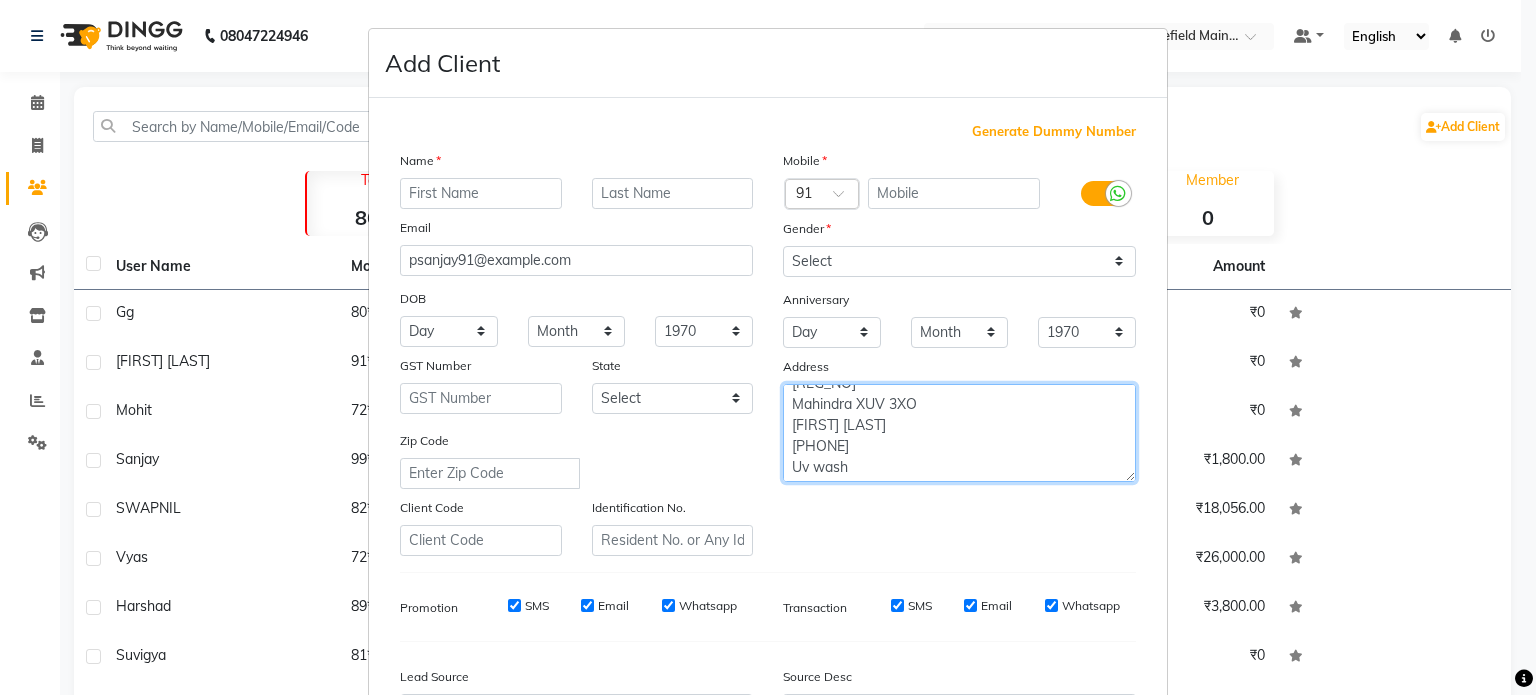 click on "[REG_NO]
Mahindra XUV 3XO
[FIRST] [LAST]
[PHONE]
Uv wash" at bounding box center [959, 433] 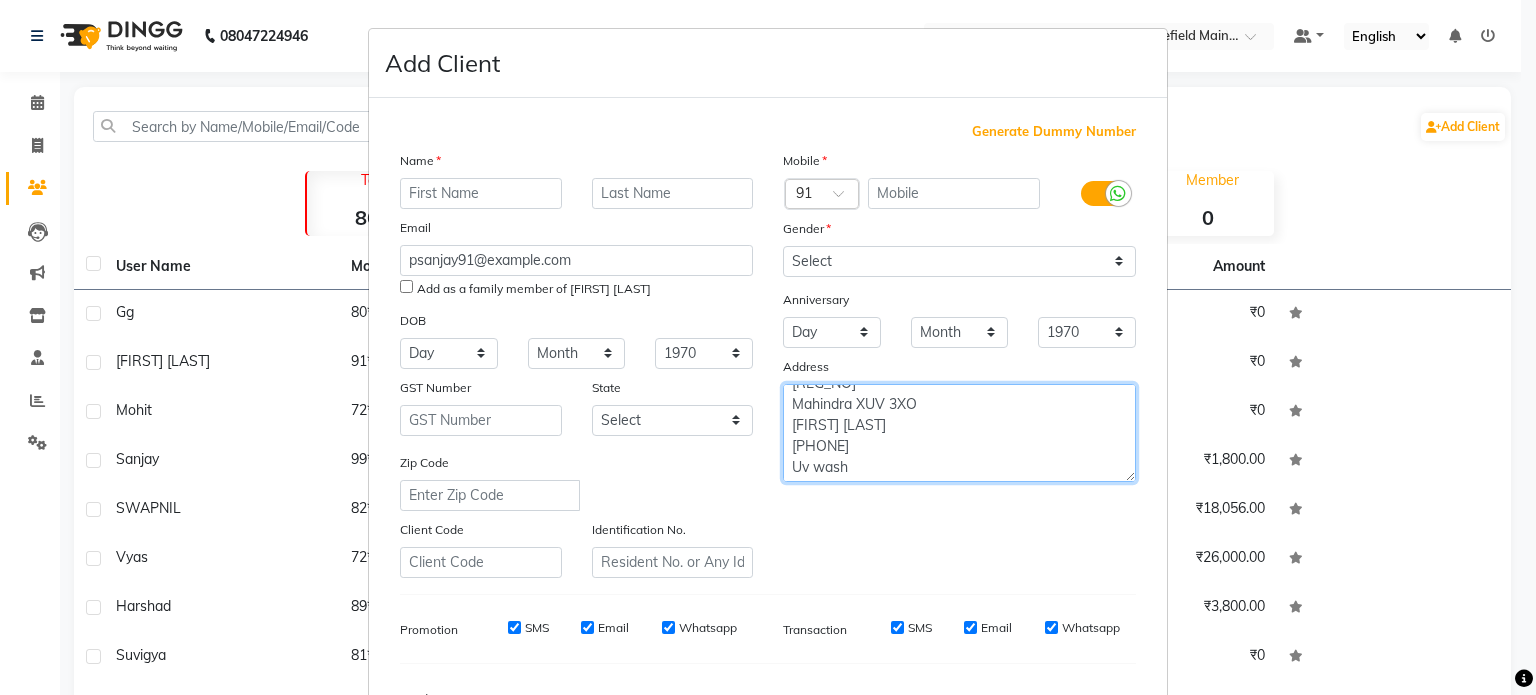 click on "[REG_NO]
Mahindra XUV 3XO
[FIRST] [LAST]
[PHONE]
Uv wash" at bounding box center (959, 433) 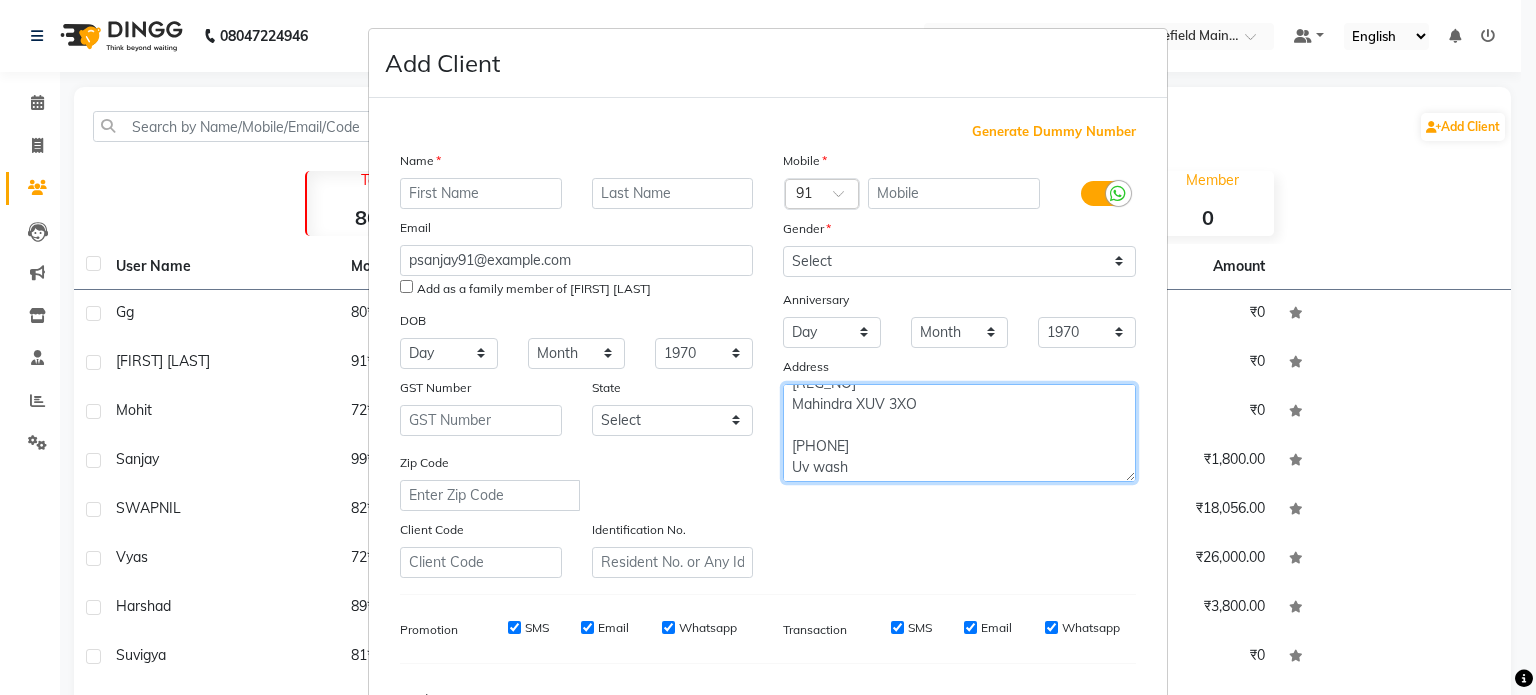 type on "[REG_NO]
Mahindra XUV 3XO
[PHONE]
Uv wash" 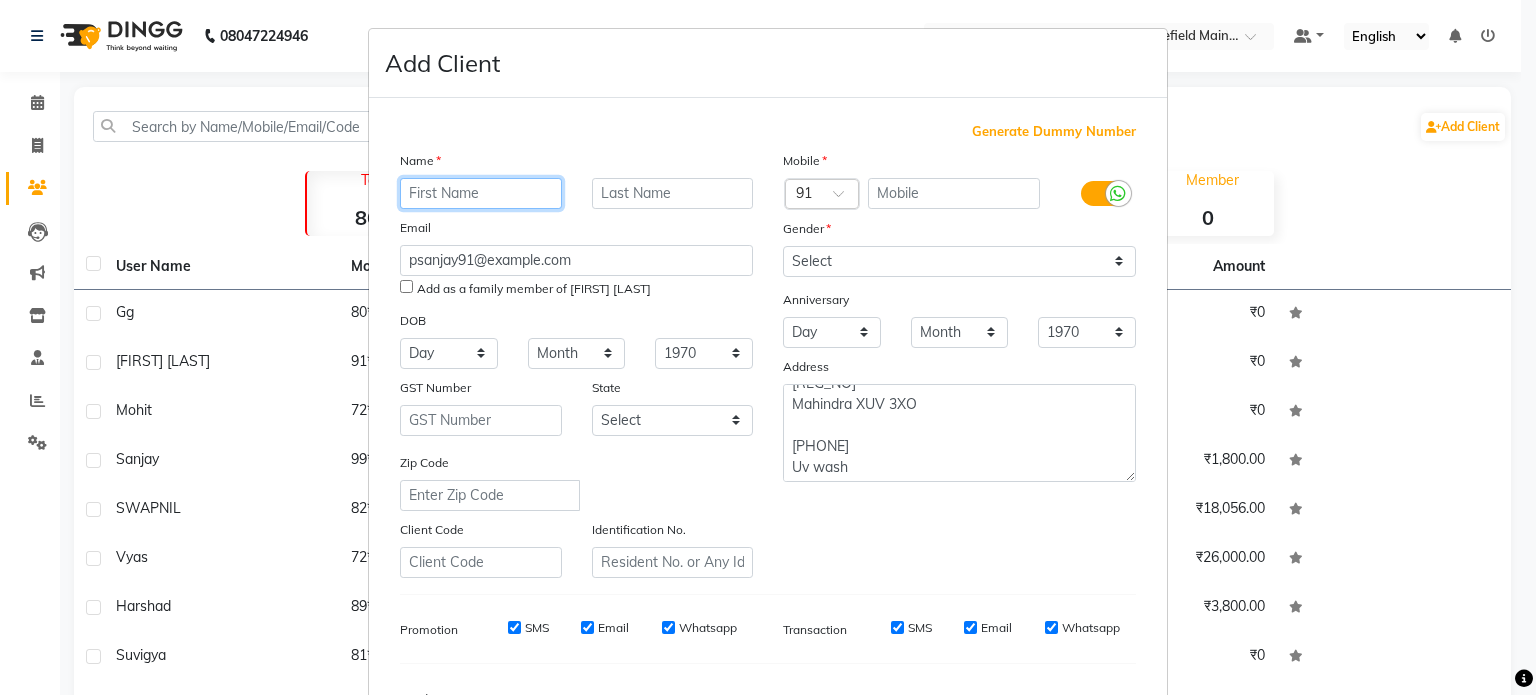 click at bounding box center (481, 193) 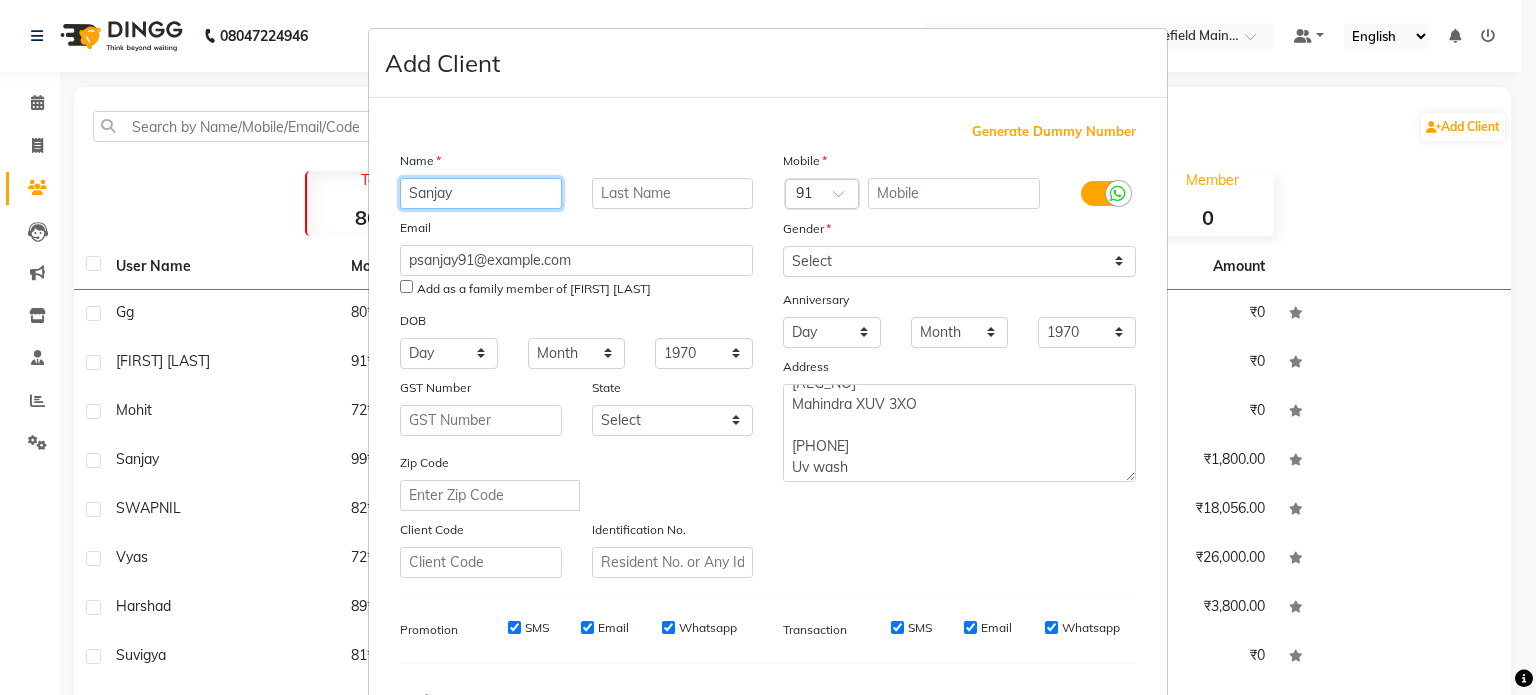 type on "Sanjay" 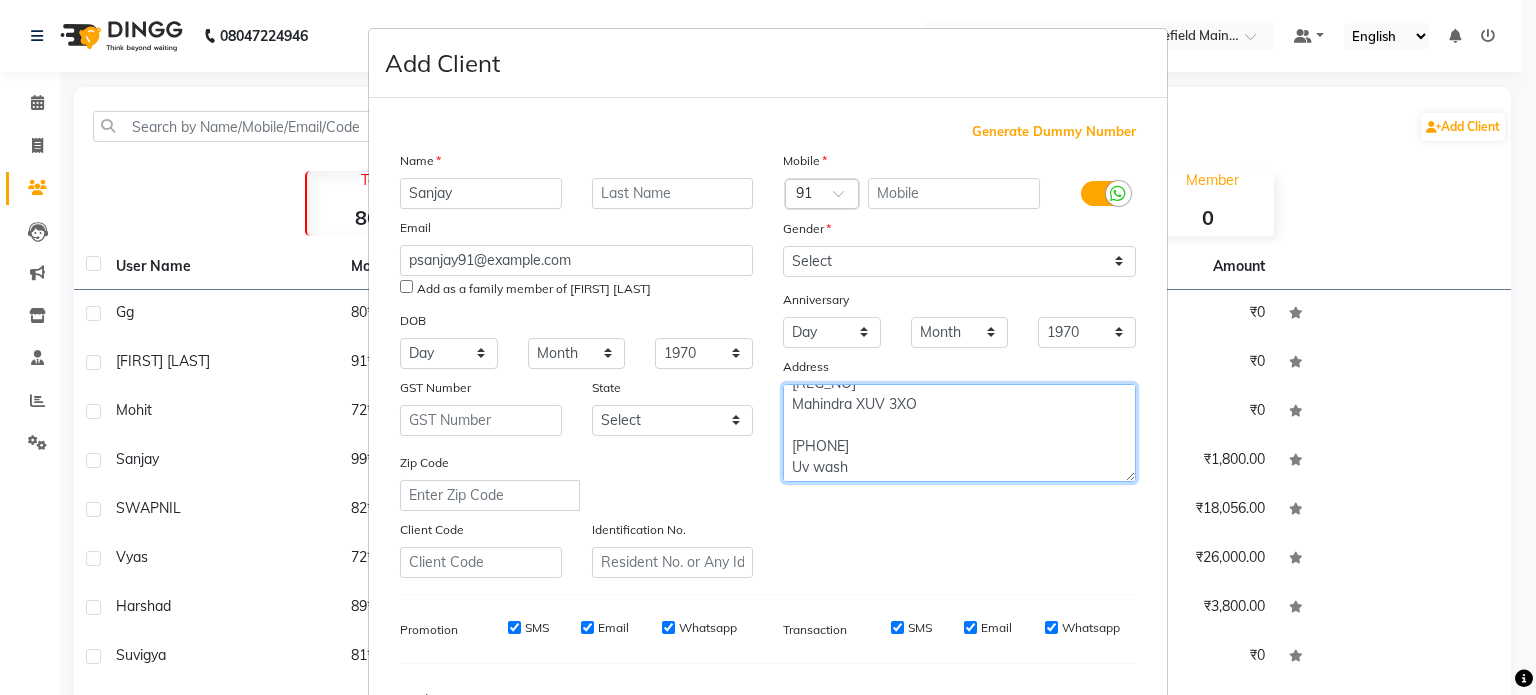 click on "[REG_NO]
Mahindra XUV 3XO
[PHONE]
Uv wash" at bounding box center [959, 433] 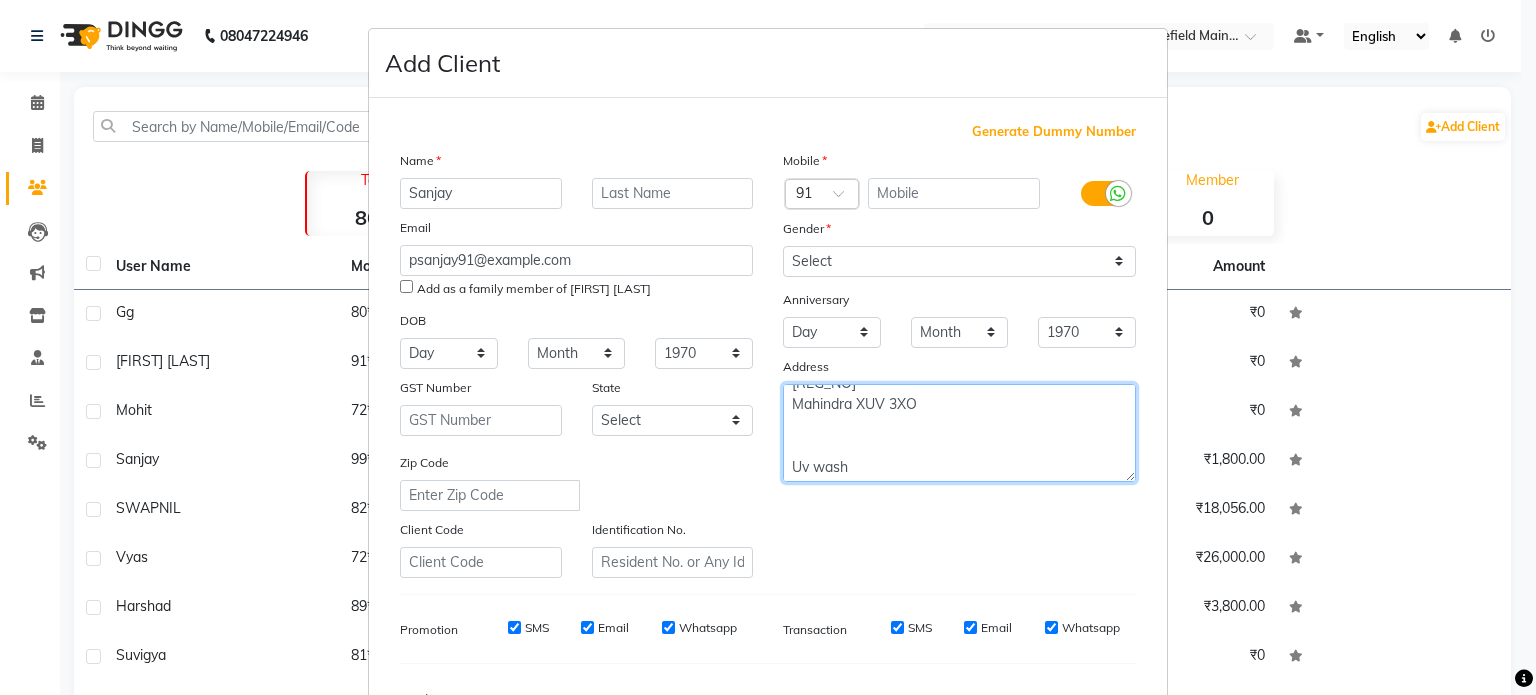 type on "[REG_NO]
Mahindra XUV 3XO
Uv wash" 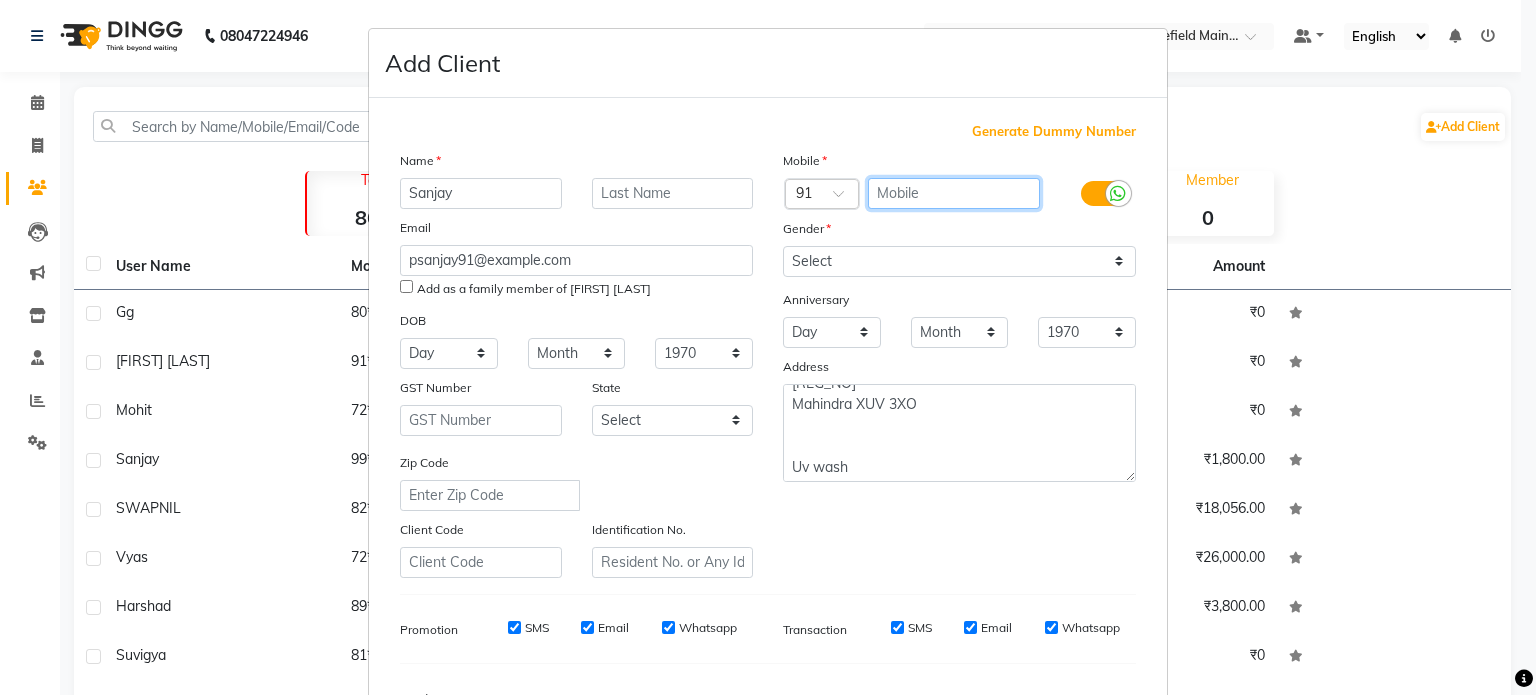click at bounding box center (954, 193) 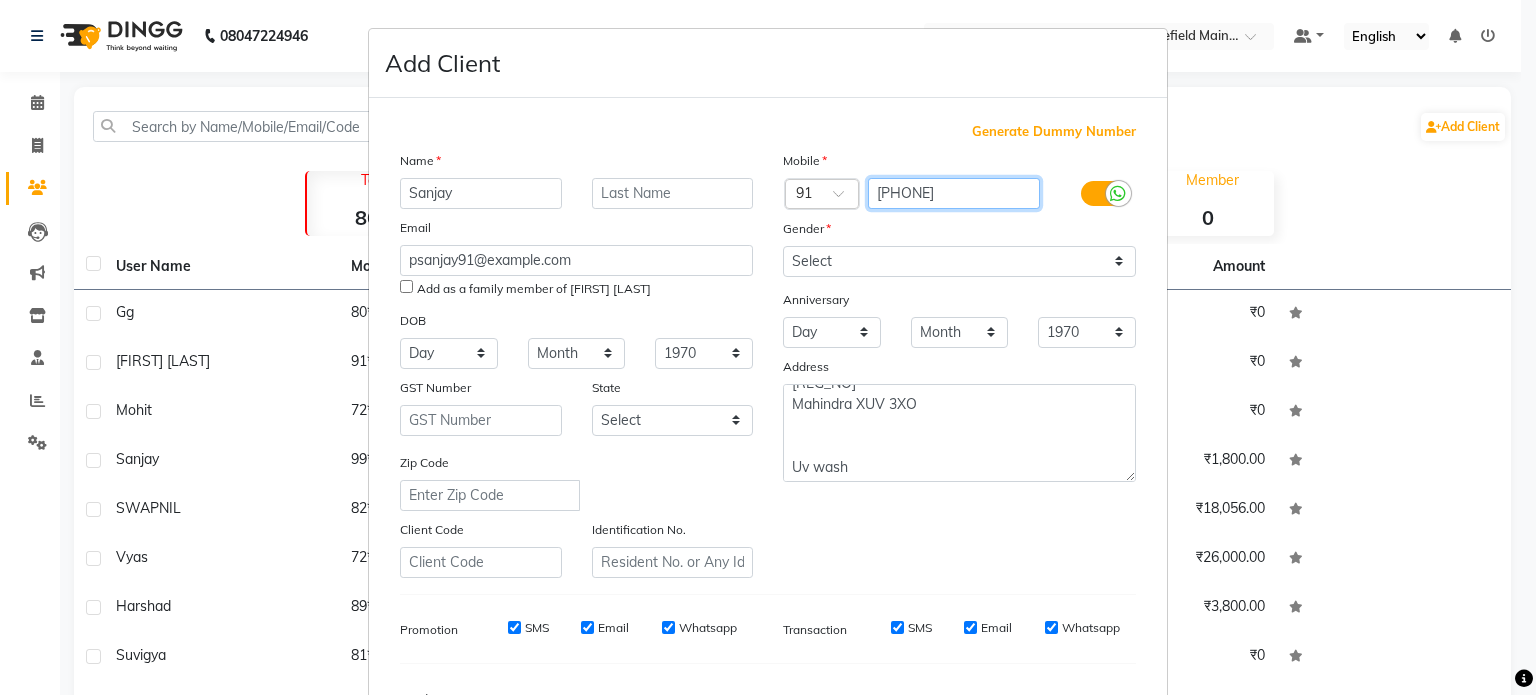 type on "[PHONE]" 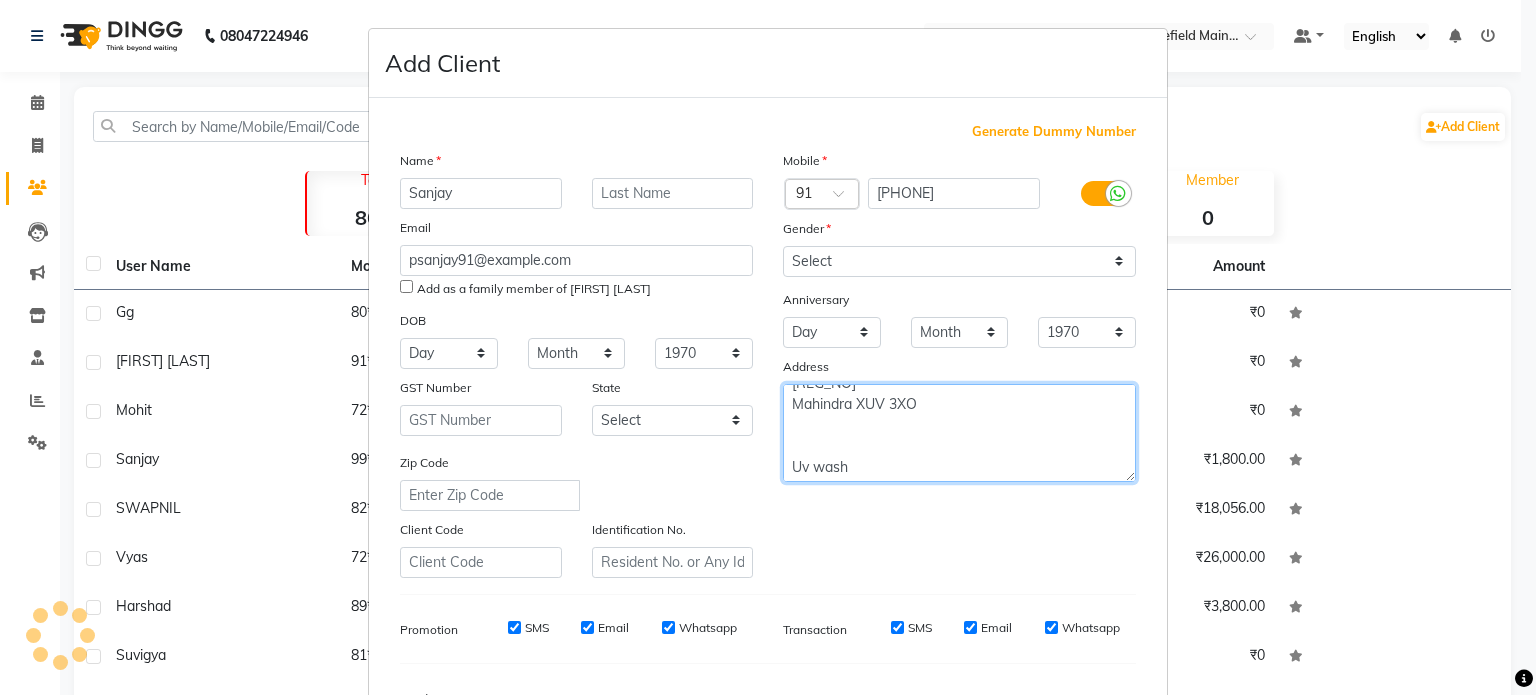 click on "[REG_NO]
Mahindra XUV 3XO
Uv wash" at bounding box center (959, 433) 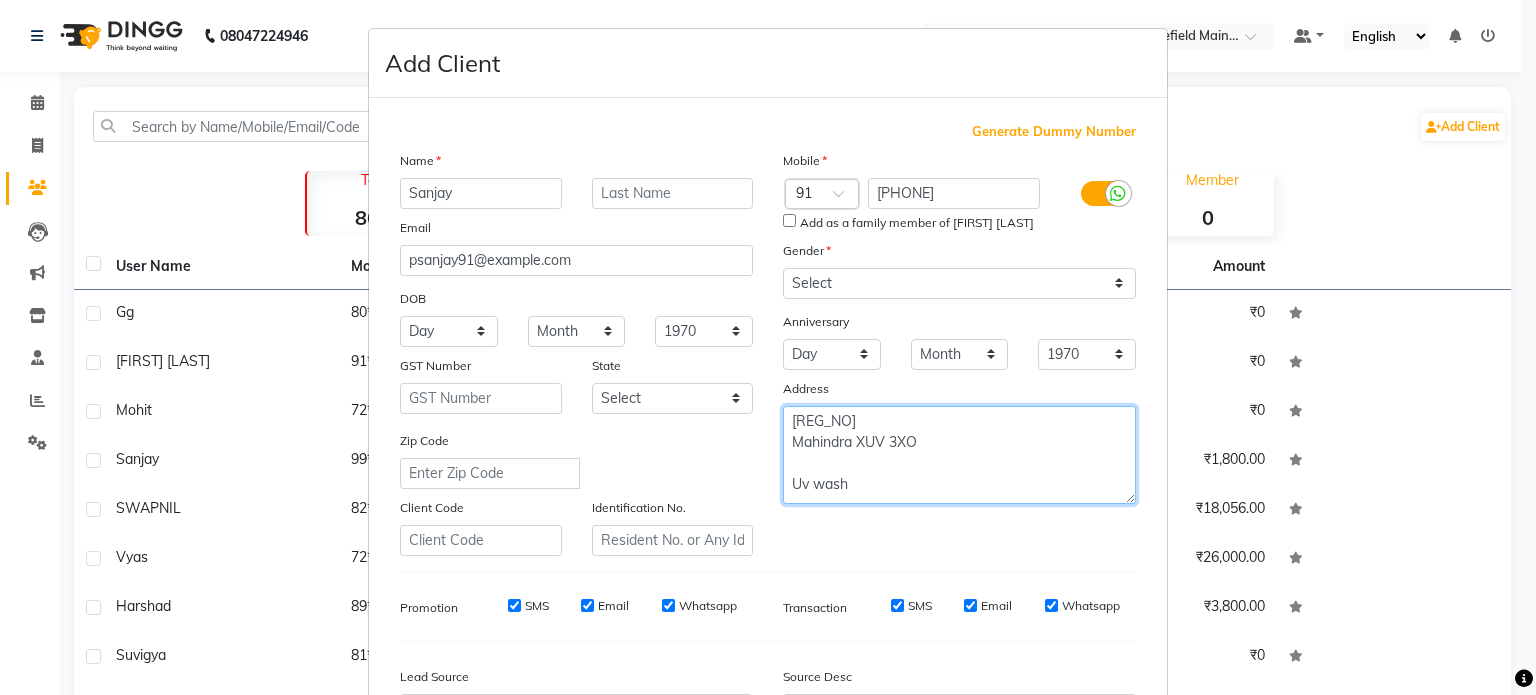 scroll, scrollTop: 0, scrollLeft: 0, axis: both 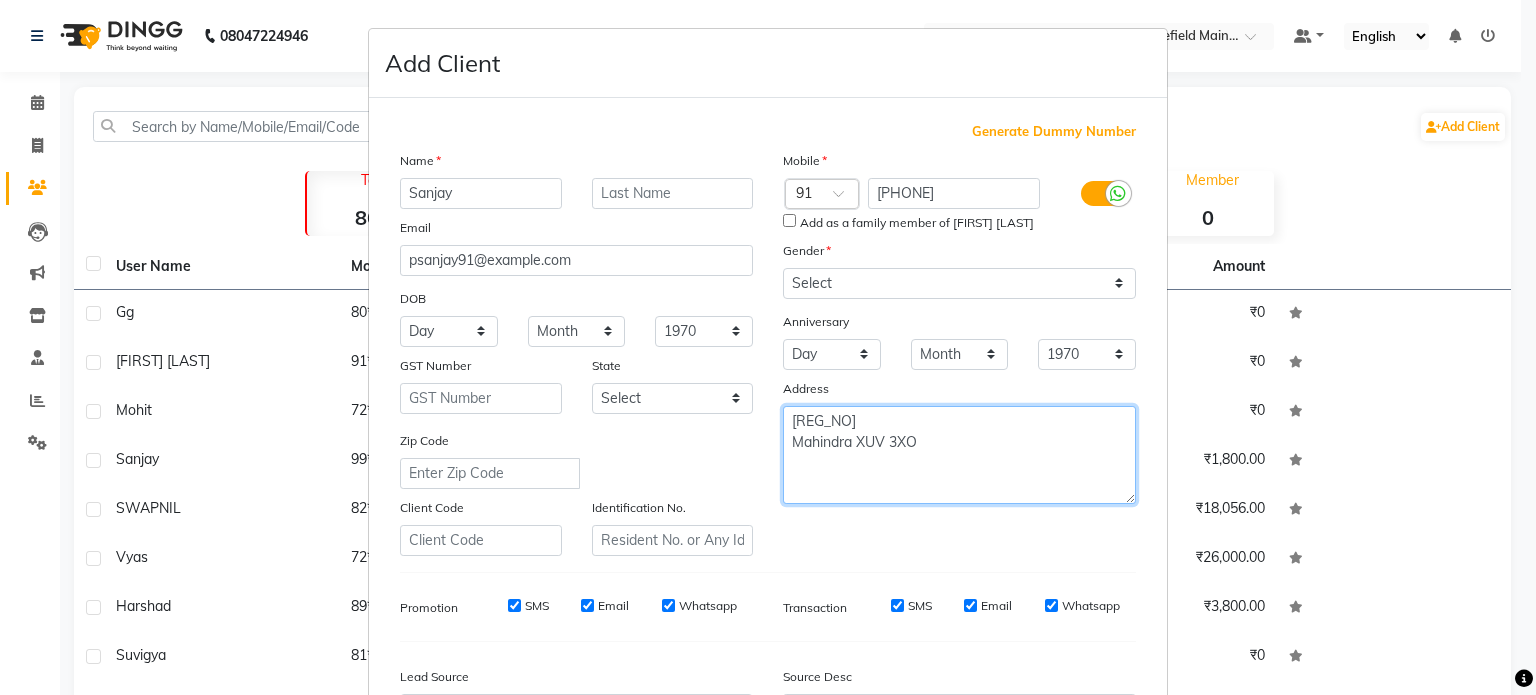 type on "[REG_NO]
Mahindra XUV 3XO" 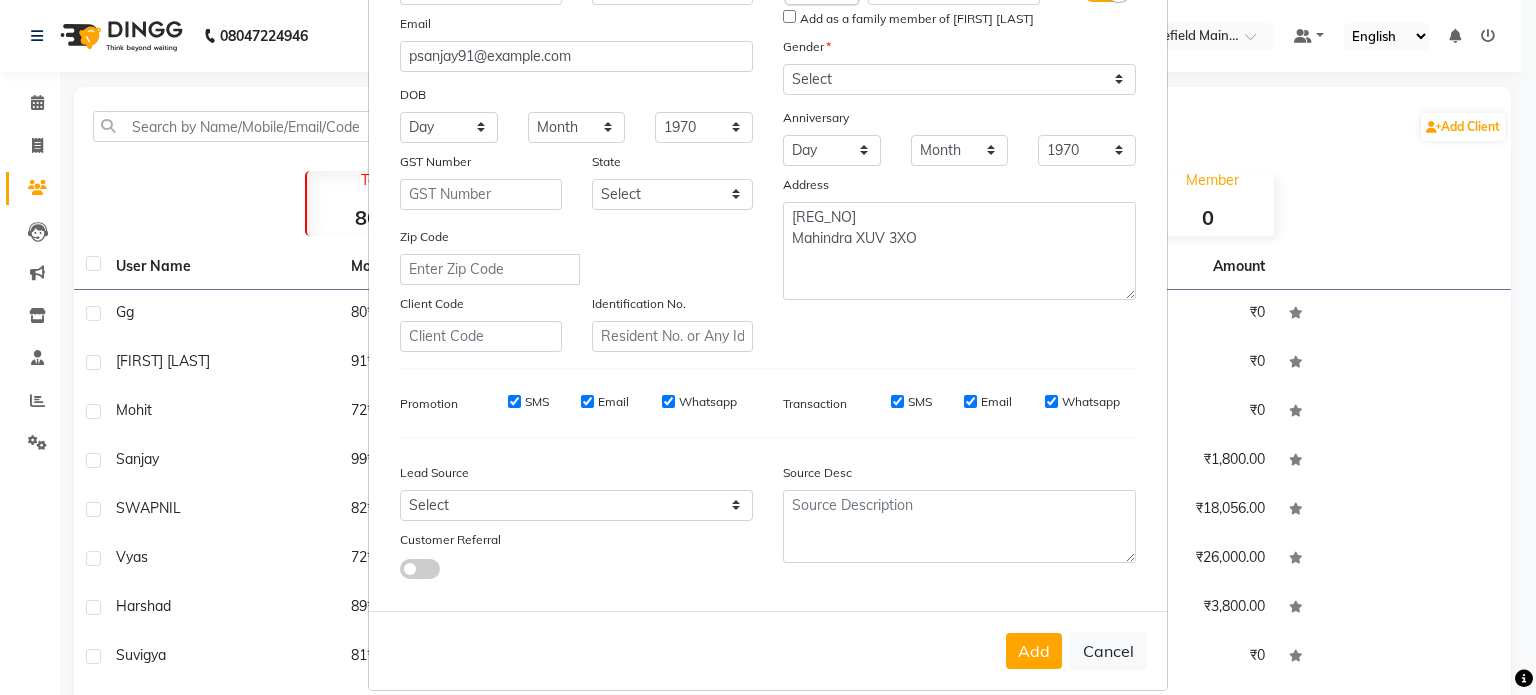 scroll, scrollTop: 237, scrollLeft: 0, axis: vertical 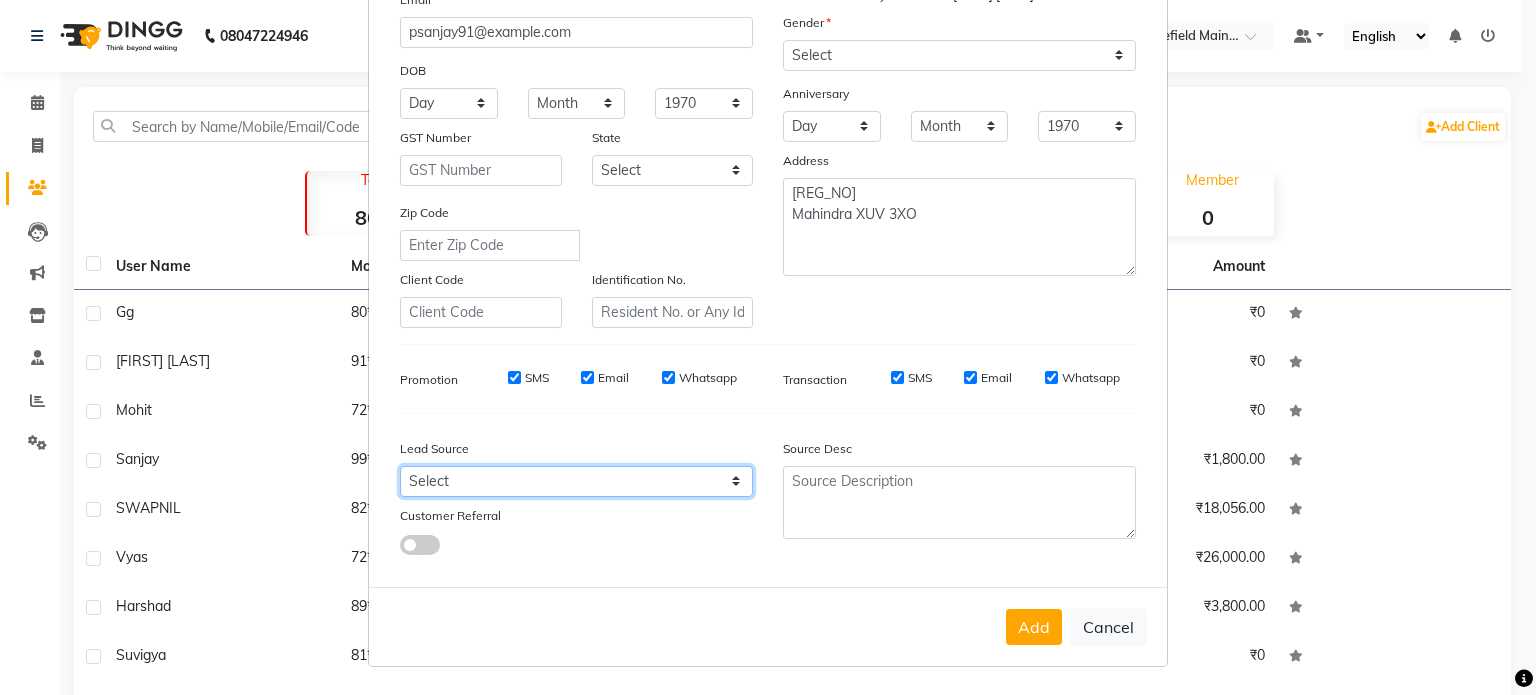 click on "Select Walk-in Referral Internet Friend Word of Mouth Advertisement Facebook JustDial Google Other" at bounding box center [576, 481] 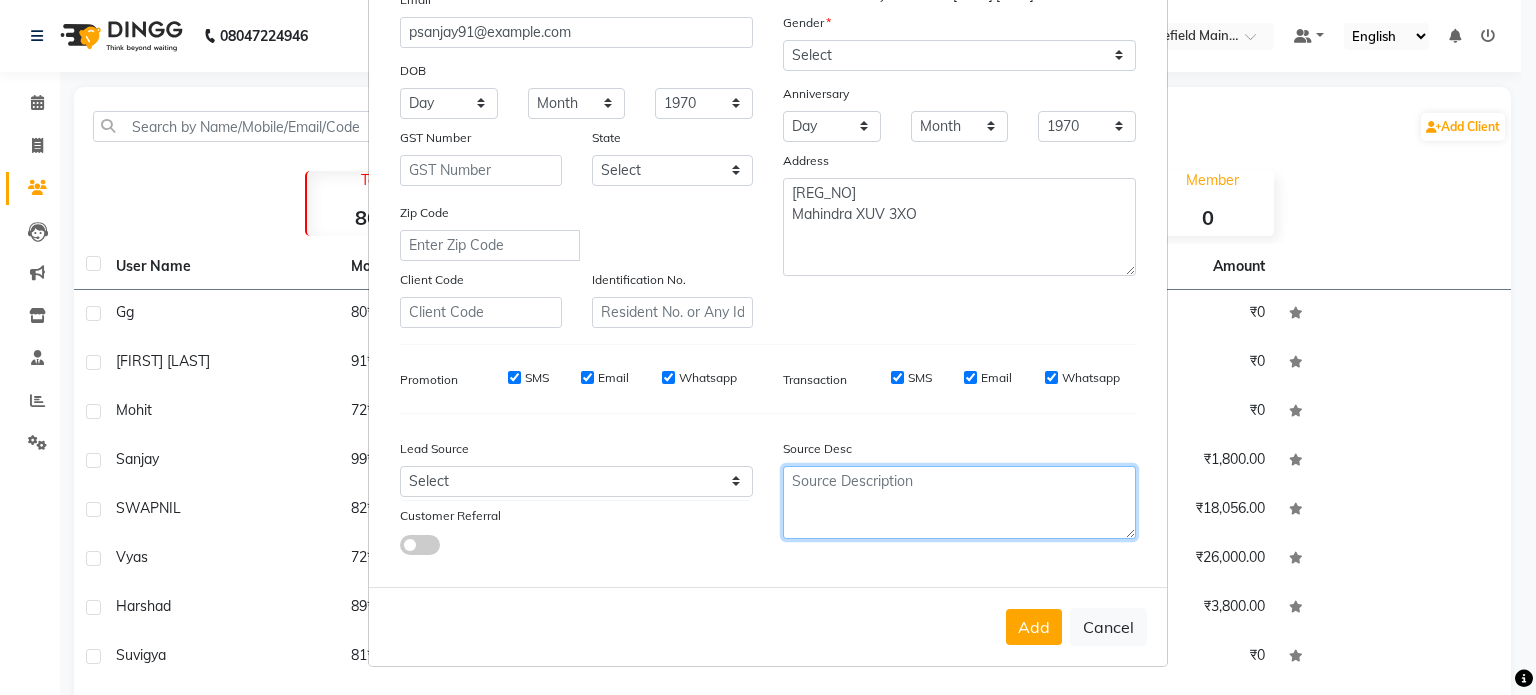 click at bounding box center (959, 502) 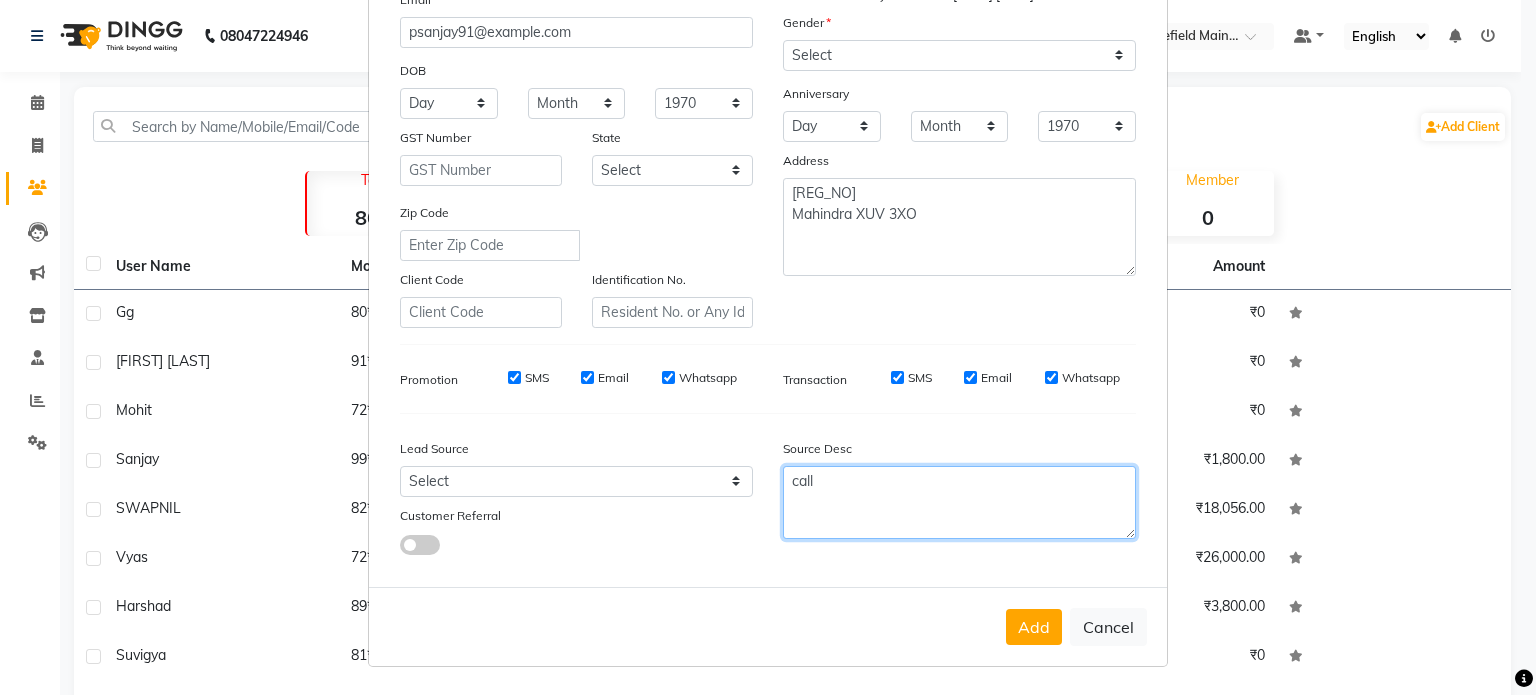 type on "call" 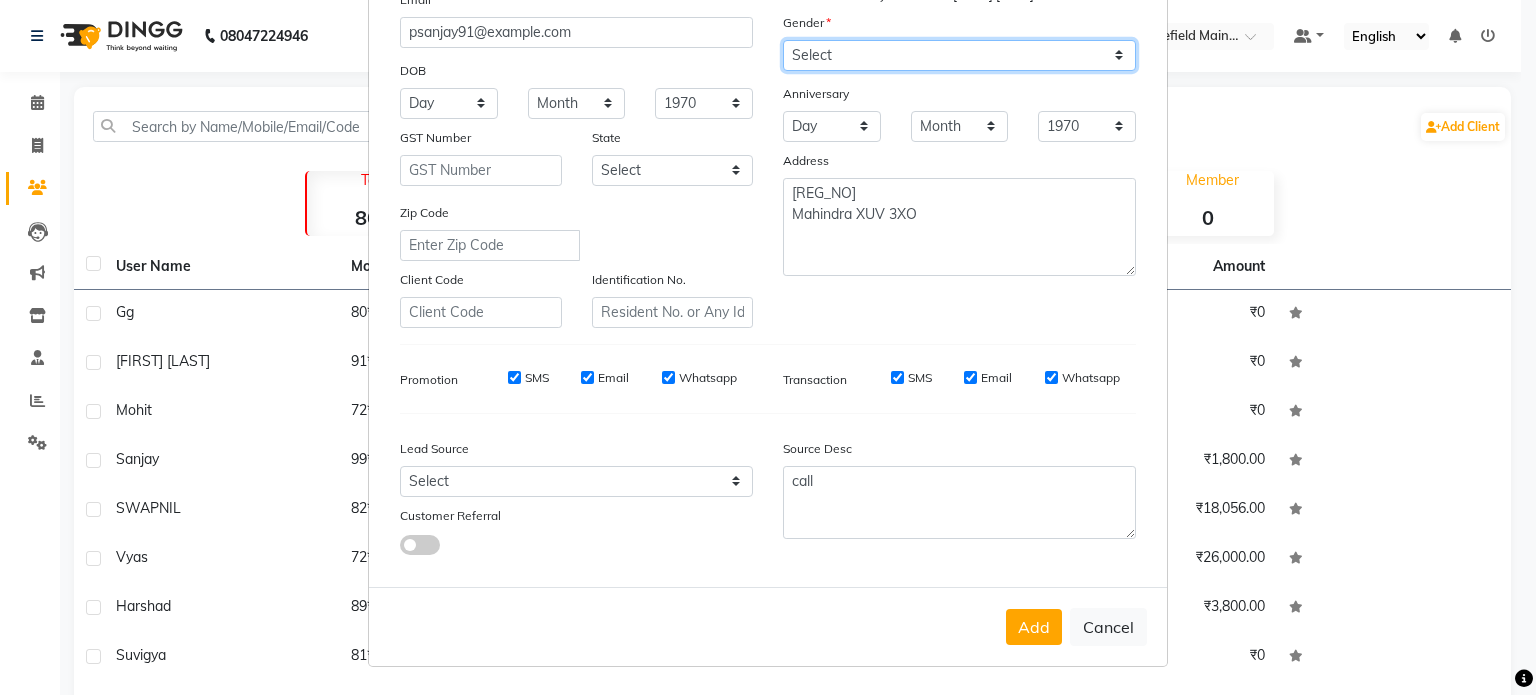 click on "Select Male Female Other Prefer Not To Say" at bounding box center (959, 55) 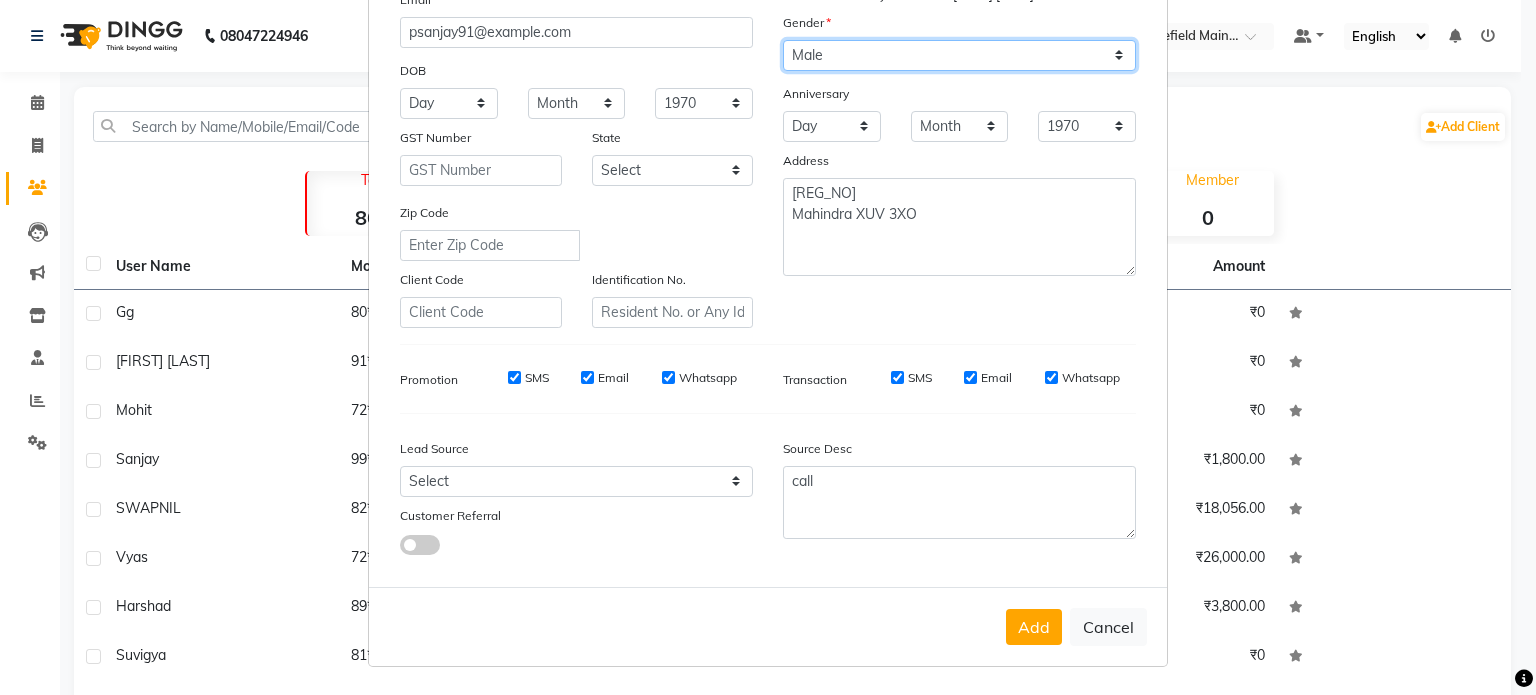 click on "Select Male Female Other Prefer Not To Say" at bounding box center (959, 55) 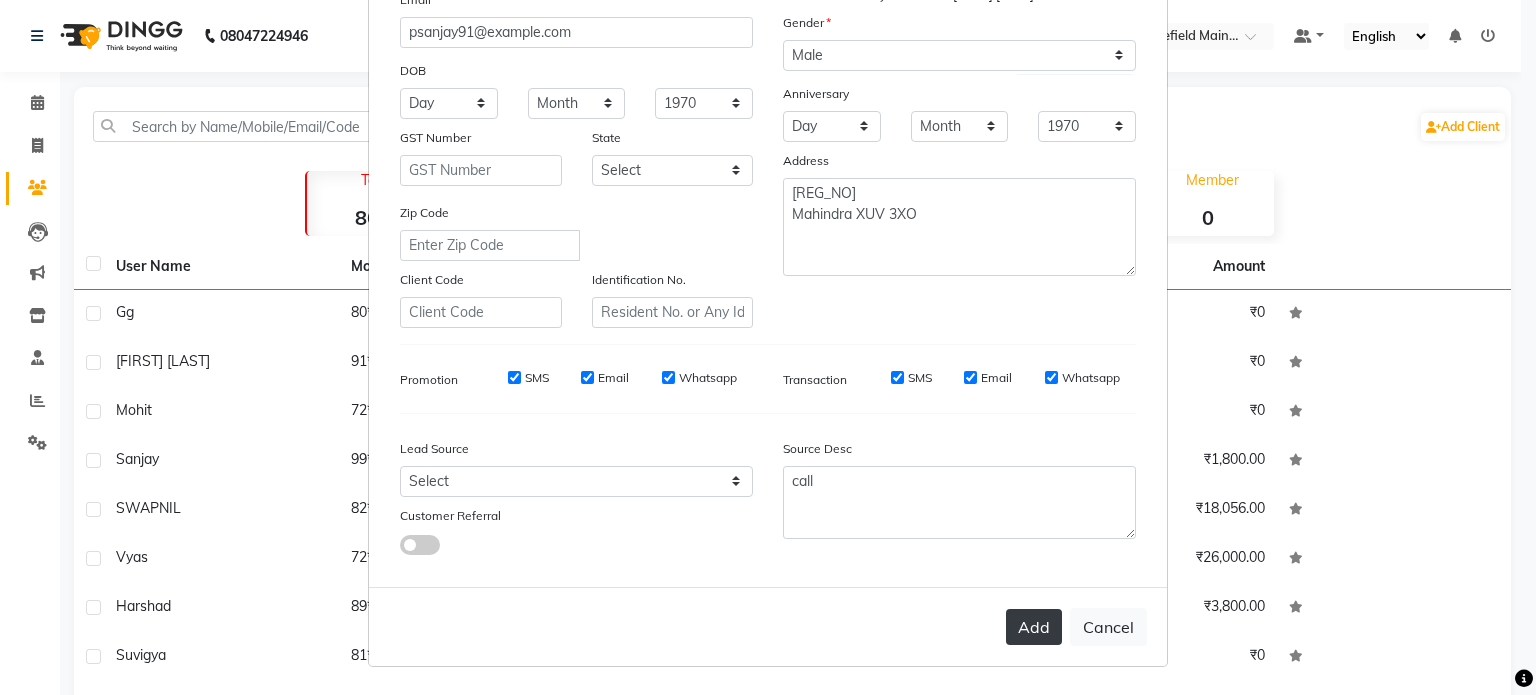 click on "Add" at bounding box center [1034, 627] 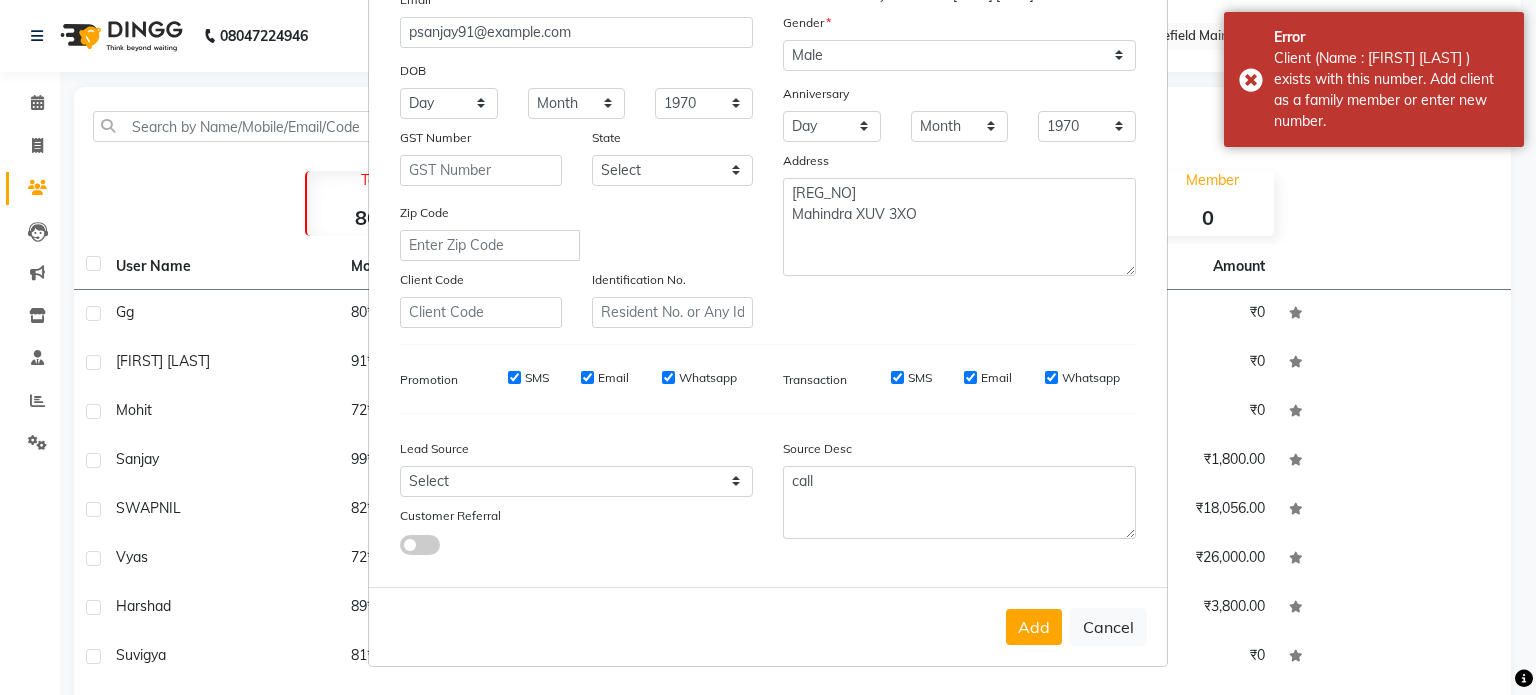 click on "Add Client Generate Dummy Number Name [FIRST] [LAST] Email [EMAIL] DOB Day 01 02 03 04 05 06 07 08 09 10 11 12 13 14 15 16 17 18 19 20 21 22 23 24 25 26 27 28 29 30 31 Month January February March April May June July August September October November December 1940 1941 1942 1943 1944 1945 1946 1947 1948 1949 1950 1951 1952 1953 1954 1955 1956 1957 1958 1959 1960 1961 1962 1963 1964 1965 1966 1967 1968 1969 1970 1971 1972 1973 1974 1975 1976 1977 1978 1979 1980 1981 1982 1983 1984 1985 1986 1987 1988 1989 1990 1991 1992 1993 1994 1995 1996 1997 1998 1999 2000 2001 2002 2003 2004 2005 2006 2007 2008 2009 2010 2011 2012 2013 2014 2015 2016 2017 2018 2019 2020 2021 2022 2023 2024 GST Number State Select Andaman and Nicobar Islands Andhra Pradesh Arunachal Pradesh Assam Bihar Chandigarh Chhattisgarh Dadra and Nagar Haveli Daman and Diu Delhi Goa Gujarat Haryana Himachal Pradesh Jammu and Kashmir Jharkhand Karnataka Kerala Lakshadweep Madhya Pradesh Maharashtra Manipur Mizoram" at bounding box center (768, 347) 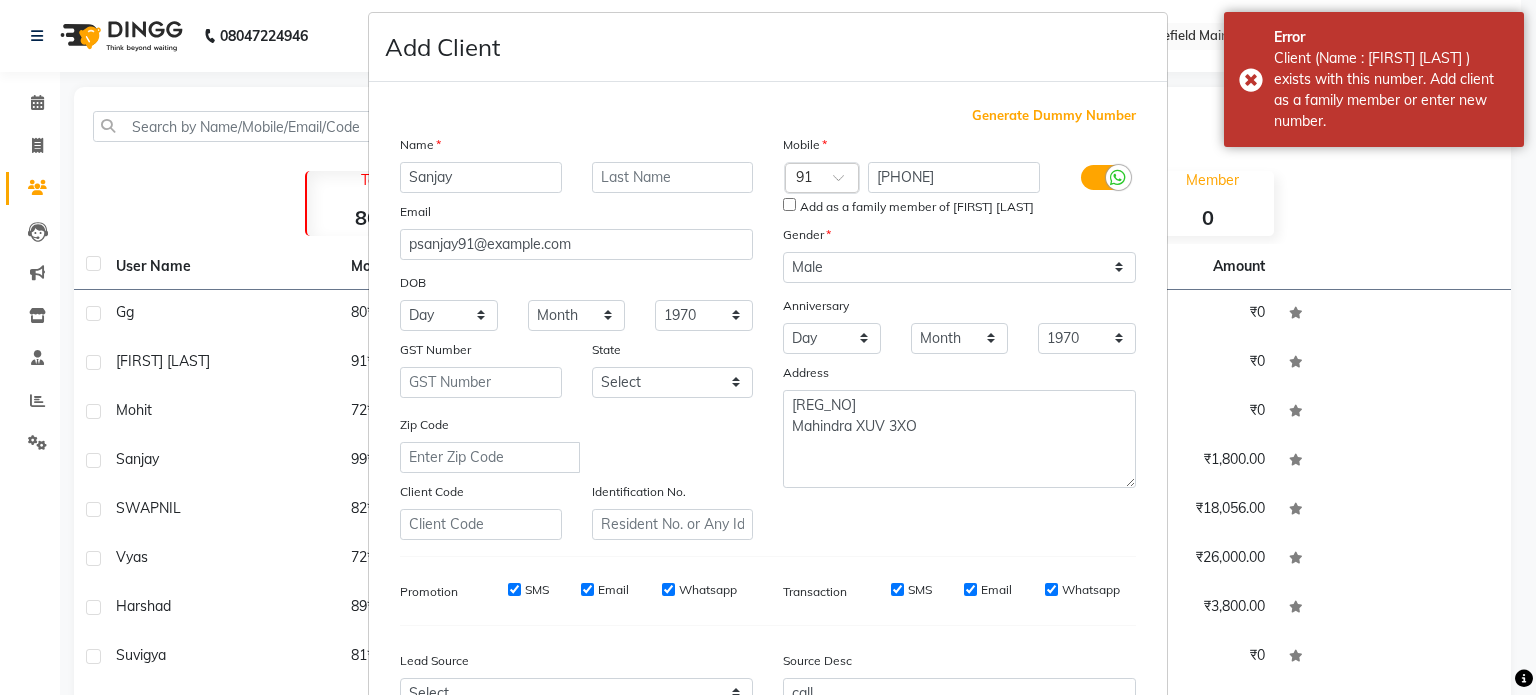 scroll, scrollTop: 0, scrollLeft: 0, axis: both 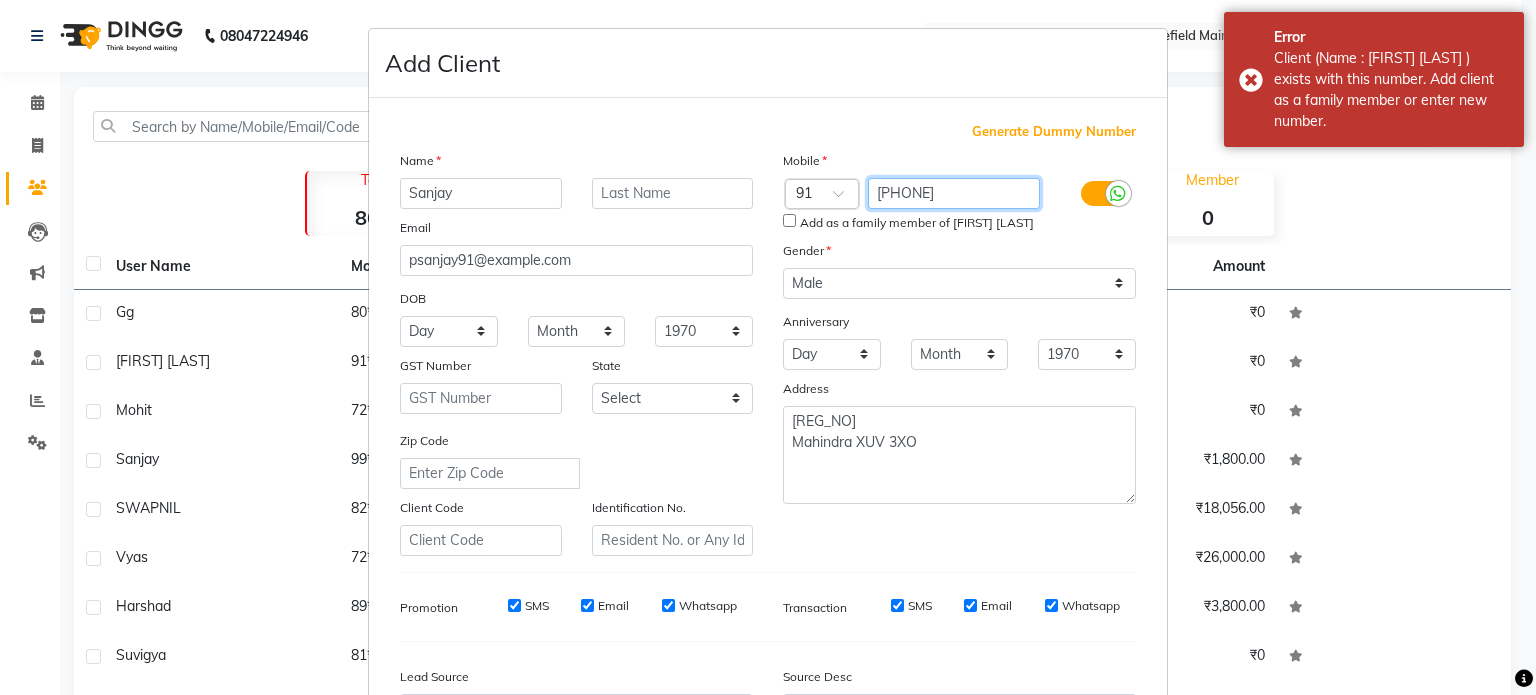 click on "[PHONE]" at bounding box center (954, 193) 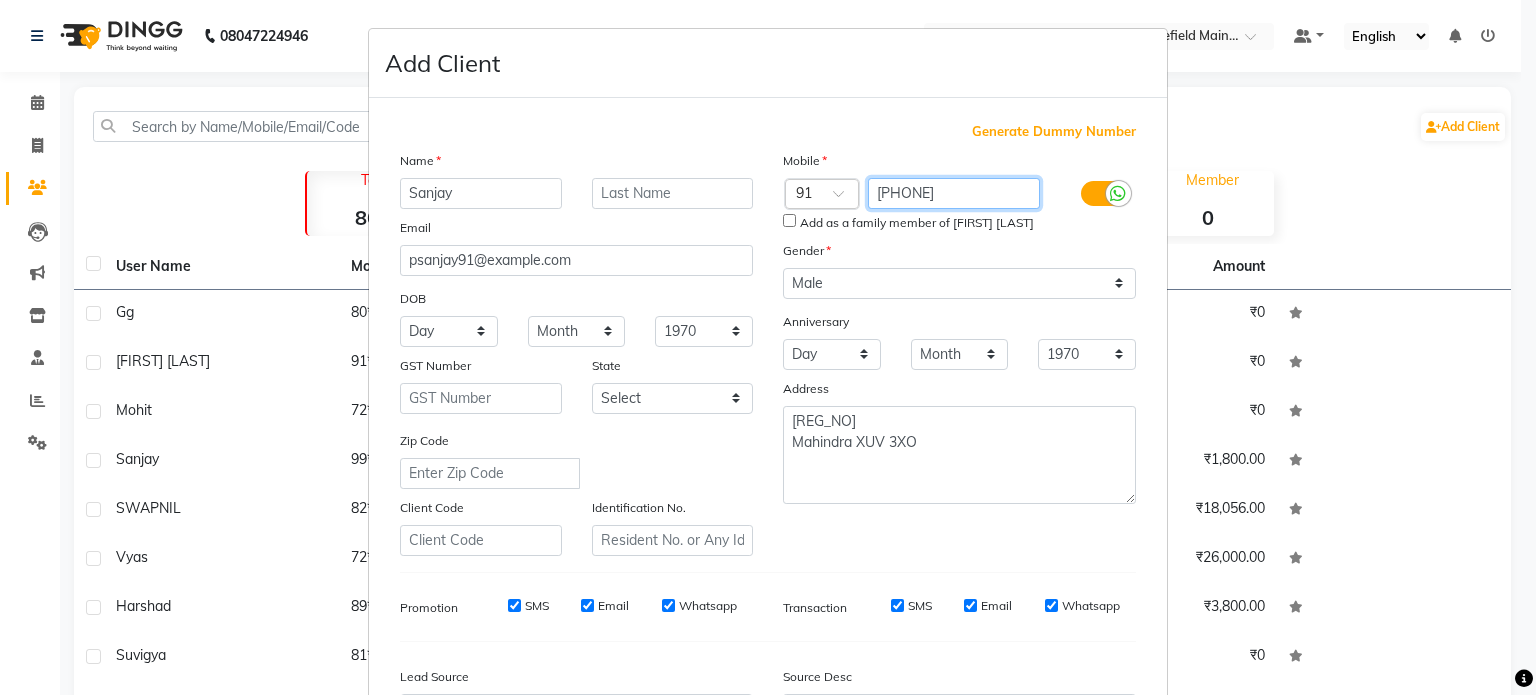 click on "[PHONE]" at bounding box center [954, 193] 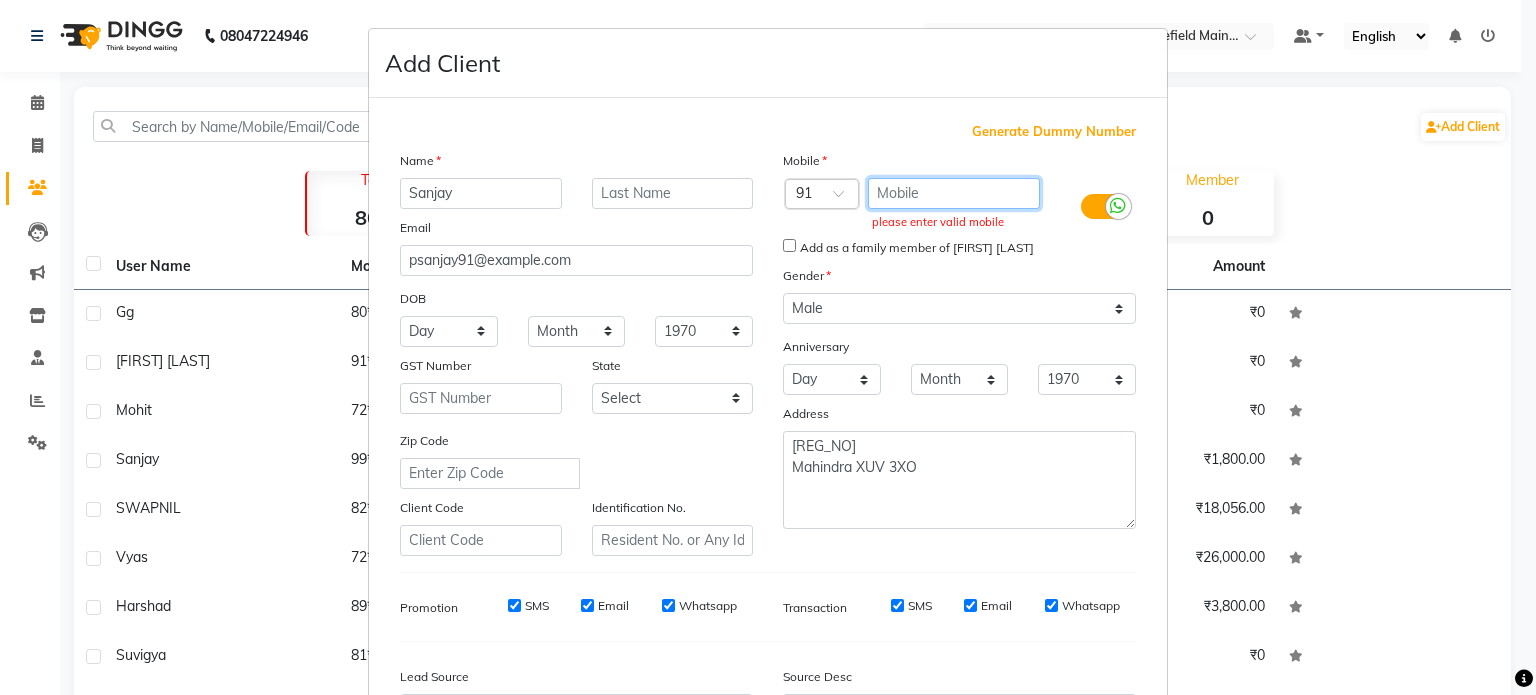 type 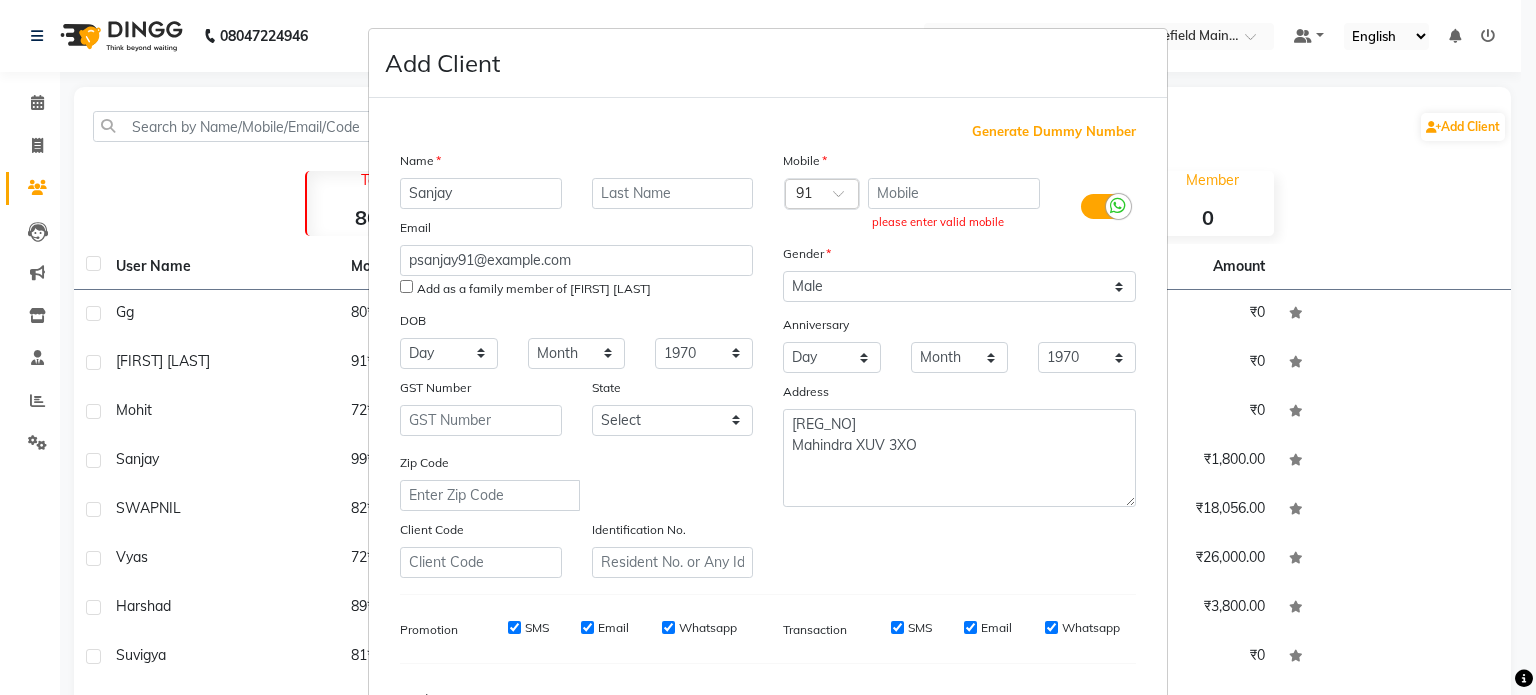click on "Add Client Generate Dummy Number Name [FIRST] Email [EMAIL] Add as a family member of [FIRST] DOB Day 01 02 03 04 05 06 07 08 09 10 11 12 13 14 15 16 17 18 19 20 21 22 23 24 25 26 27 28 29 30 31 Month January February March April May June July August September October November December 1940 1941 1942 1943 1944 1945 1946 1947 1948 1949 1950 1951 1952 1953 1954 1955 1956 1957 1958 1959 1960 1961 1962 1963 1964 1965 1966 1967 1968 1969 1970 1971 1972 1973 1974 1975 1976 1977 1978 1979 1980 1981 1982 1983 1984 1985 1986 1987 1988 1989 1990 1991 1992 1993 1994 1995 1996 1997 1998 1999 2000 2001 2002 2003 2004 2005 2006 2007 2008 2009 2010 2011 2012 2013 2014 2015 2016 2017 2018 2019 2020 2021 2022 2023 2024 GST Number State Select Andaman and Nicobar Islands Andhra Pradesh Arunachal Pradesh Assam Bihar Chandigarh Chhattisgarh Dadra and Nagar Haveli Daman and Diu Delhi Goa Gujarat Haryana Himachal Pradesh Jammu and Kashmir Jharkhand Karnataka Kerala Lakshadweep Madhya Pradesh Maharashtra Manipur Mizoram" at bounding box center (768, 347) 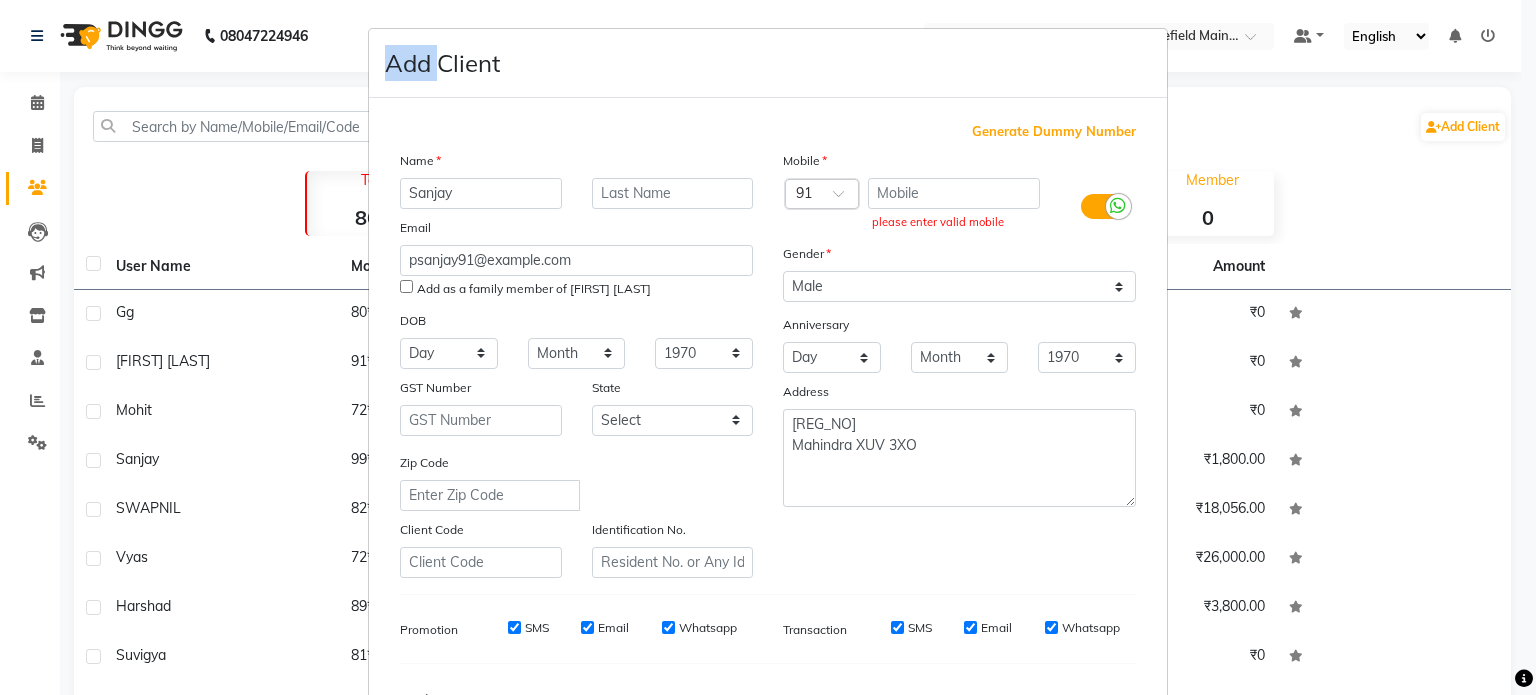 click on "Add Client Generate Dummy Number Name [FIRST] Email [EMAIL] Add as a family member of [FIRST] DOB Day 01 02 03 04 05 06 07 08 09 10 11 12 13 14 15 16 17 18 19 20 21 22 23 24 25 26 27 28 29 30 31 Month January February March April May June July August September October November December 1940 1941 1942 1943 1944 1945 1946 1947 1948 1949 1950 1951 1952 1953 1954 1955 1956 1957 1958 1959 1960 1961 1962 1963 1964 1965 1966 1967 1968 1969 1970 1971 1972 1973 1974 1975 1976 1977 1978 1979 1980 1981 1982 1983 1984 1985 1986 1987 1988 1989 1990 1991 1992 1993 1994 1995 1996 1997 1998 1999 2000 2001 2002 2003 2004 2005 2006 2007 2008 2009 2010 2011 2012 2013 2014 2015 2016 2017 2018 2019 2020 2021 2022 2023 2024 GST Number State Select Andaman and Nicobar Islands Andhra Pradesh Arunachal Pradesh Assam Bihar Chandigarh Chhattisgarh Dadra and Nagar Haveli Daman and Diu Delhi Goa Gujarat Haryana Himachal Pradesh Jammu and Kashmir Jharkhand Karnataka Kerala Lakshadweep Madhya Pradesh Maharashtra Manipur Mizoram" at bounding box center [768, 347] 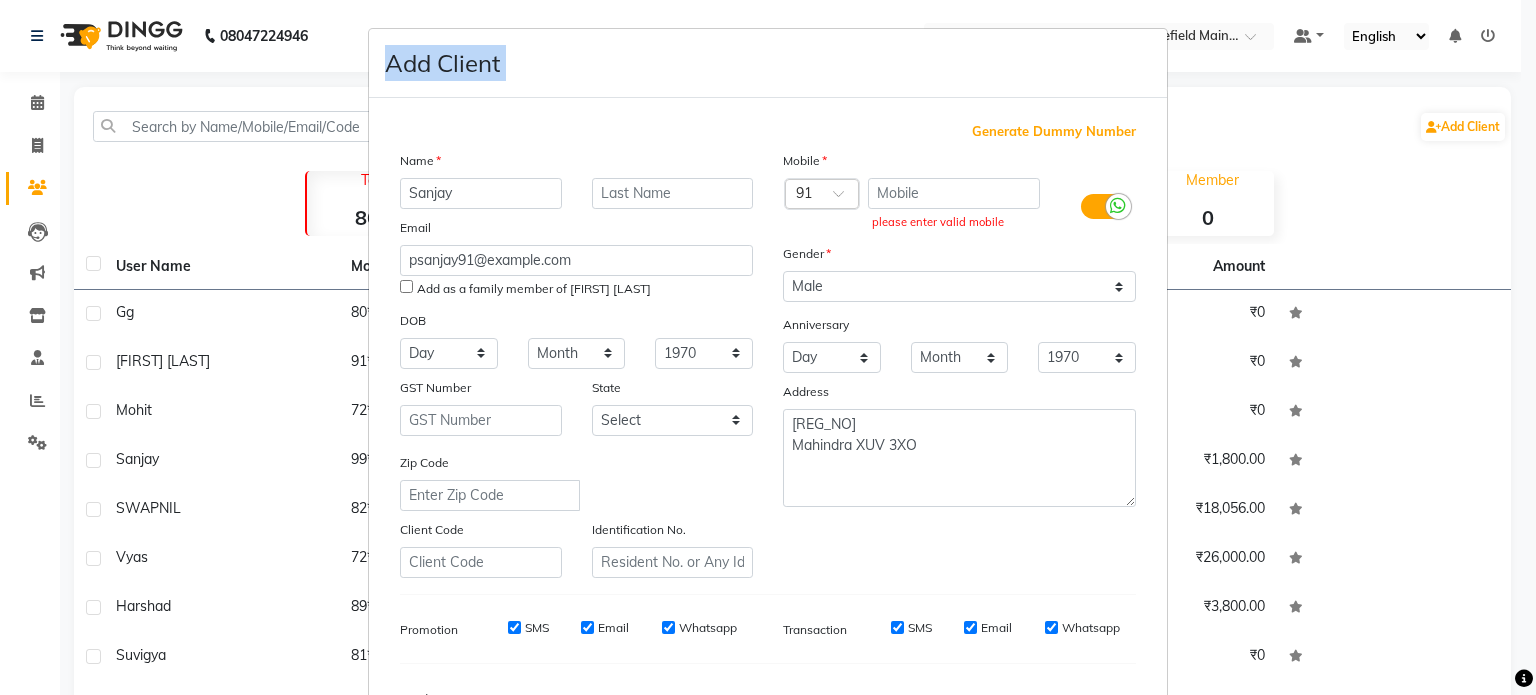 click on "Add Client Generate Dummy Number Name [FIRST] Email [EMAIL] Add as a family member of [FIRST] DOB Day 01 02 03 04 05 06 07 08 09 10 11 12 13 14 15 16 17 18 19 20 21 22 23 24 25 26 27 28 29 30 31 Month January February March April May June July August September October November December 1940 1941 1942 1943 1944 1945 1946 1947 1948 1949 1950 1951 1952 1953 1954 1955 1956 1957 1958 1959 1960 1961 1962 1963 1964 1965 1966 1967 1968 1969 1970 1971 1972 1973 1974 1975 1976 1977 1978 1979 1980 1981 1982 1983 1984 1985 1986 1987 1988 1989 1990 1991 1992 1993 1994 1995 1996 1997 1998 1999 2000 2001 2002 2003 2004 2005 2006 2007 2008 2009 2010 2011 2012 2013 2014 2015 2016 2017 2018 2019 2020 2021 2022 2023 2024 GST Number State Select Andaman and Nicobar Islands Andhra Pradesh Arunachal Pradesh Assam Bihar Chandigarh Chhattisgarh Dadra and Nagar Haveli Daman and Diu Delhi Goa Gujarat Haryana Himachal Pradesh Jammu and Kashmir Jharkhand Karnataka Kerala Lakshadweep Madhya Pradesh Maharashtra Manipur Mizoram" at bounding box center (768, 347) 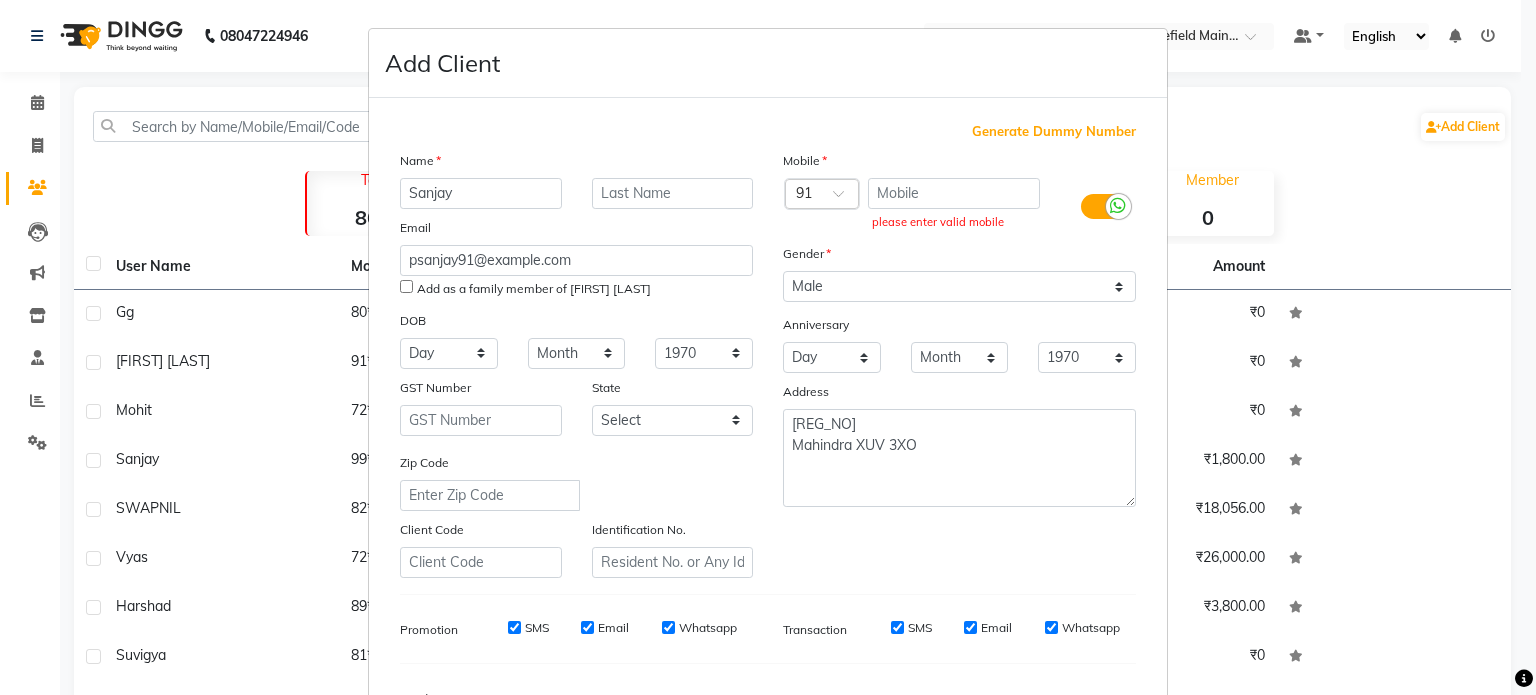 click on "Add Client Generate Dummy Number Name [FIRST] Email [EMAIL] Add as a family member of [FIRST] DOB Day 01 02 03 04 05 06 07 08 09 10 11 12 13 14 15 16 17 18 19 20 21 22 23 24 25 26 27 28 29 30 31 Month January February March April May June July August September October November December 1940 1941 1942 1943 1944 1945 1946 1947 1948 1949 1950 1951 1952 1953 1954 1955 1956 1957 1958 1959 1960 1961 1962 1963 1964 1965 1966 1967 1968 1969 1970 1971 1972 1973 1974 1975 1976 1977 1978 1979 1980 1981 1982 1983 1984 1985 1986 1987 1988 1989 1990 1991 1992 1993 1994 1995 1996 1997 1998 1999 2000 2001 2002 2003 2004 2005 2006 2007 2008 2009 2010 2011 2012 2013 2014 2015 2016 2017 2018 2019 2020 2021 2022 2023 2024 GST Number State Select Andaman and Nicobar Islands Andhra Pradesh Arunachal Pradesh Assam Bihar Chandigarh Chhattisgarh Dadra and Nagar Haveli Daman and Diu Delhi Goa Gujarat Haryana Himachal Pradesh Jammu and Kashmir Jharkhand Karnataka Kerala Lakshadweep Madhya Pradesh Maharashtra Manipur Mizoram" at bounding box center (768, 347) 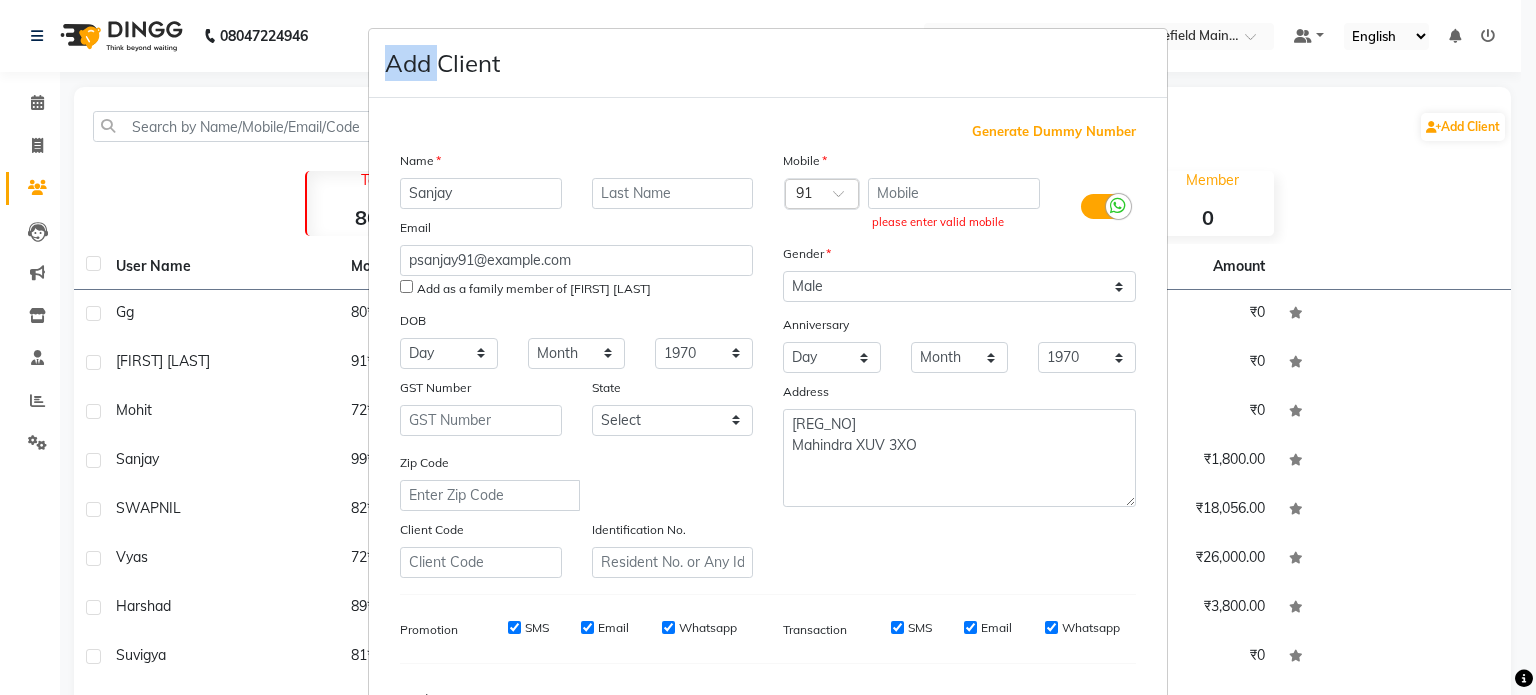 click on "Add Client Generate Dummy Number Name [FIRST] Email [EMAIL] Add as a family member of [FIRST] DOB Day 01 02 03 04 05 06 07 08 09 10 11 12 13 14 15 16 17 18 19 20 21 22 23 24 25 26 27 28 29 30 31 Month January February March April May June July August September October November December 1940 1941 1942 1943 1944 1945 1946 1947 1948 1949 1950 1951 1952 1953 1954 1955 1956 1957 1958 1959 1960 1961 1962 1963 1964 1965 1966 1967 1968 1969 1970 1971 1972 1973 1974 1975 1976 1977 1978 1979 1980 1981 1982 1983 1984 1985 1986 1987 1988 1989 1990 1991 1992 1993 1994 1995 1996 1997 1998 1999 2000 2001 2002 2003 2004 2005 2006 2007 2008 2009 2010 2011 2012 2013 2014 2015 2016 2017 2018 2019 2020 2021 2022 2023 2024 GST Number State Select Andaman and Nicobar Islands Andhra Pradesh Arunachal Pradesh Assam Bihar Chandigarh Chhattisgarh Dadra and Nagar Haveli Daman and Diu Delhi Goa Gujarat Haryana Himachal Pradesh Jammu and Kashmir Jharkhand Karnataka Kerala Lakshadweep Madhya Pradesh Maharashtra Manipur Mizoram" at bounding box center (768, 347) 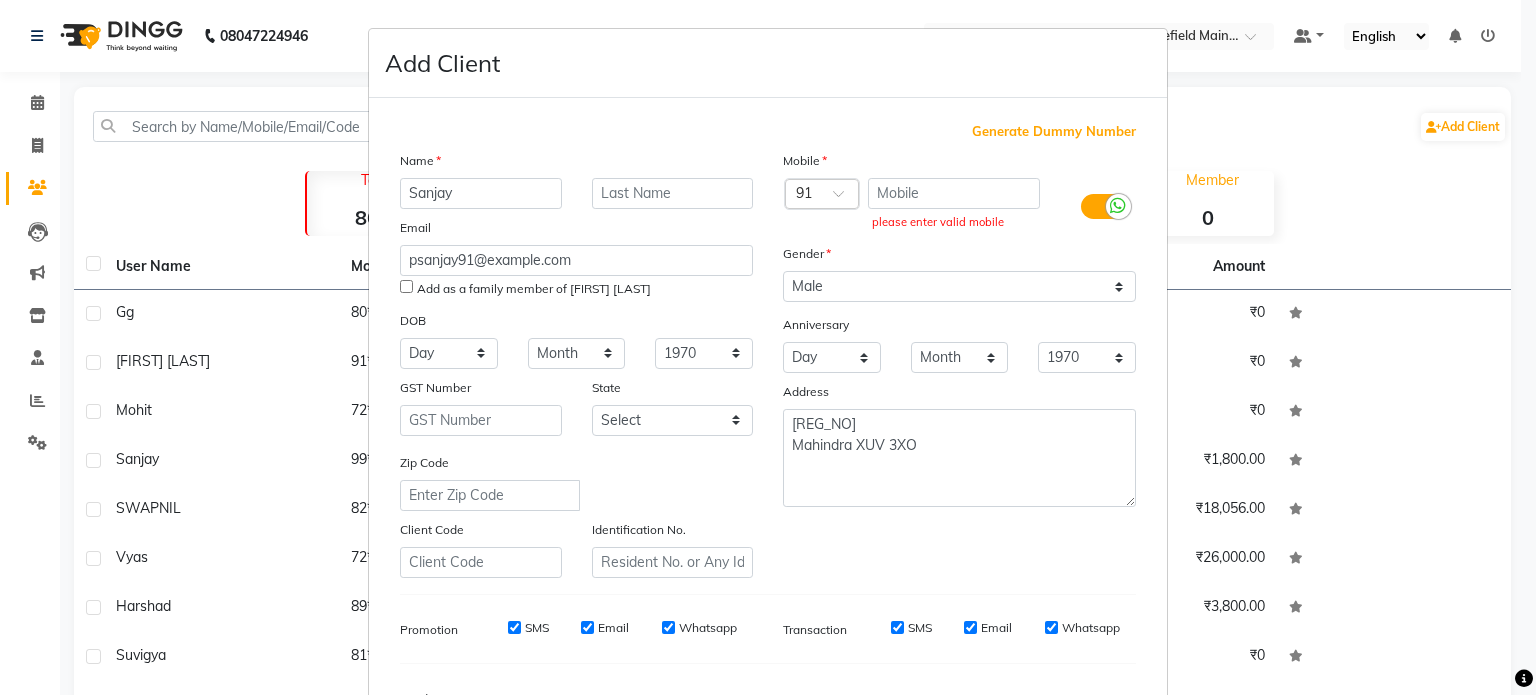 click on "Add Client Generate Dummy Number Name [FIRST] Email [EMAIL] Add as a family member of [FIRST] DOB Day 01 02 03 04 05 06 07 08 09 10 11 12 13 14 15 16 17 18 19 20 21 22 23 24 25 26 27 28 29 30 31 Month January February March April May June July August September October November December 1940 1941 1942 1943 1944 1945 1946 1947 1948 1949 1950 1951 1952 1953 1954 1955 1956 1957 1958 1959 1960 1961 1962 1963 1964 1965 1966 1967 1968 1969 1970 1971 1972 1973 1974 1975 1976 1977 1978 1979 1980 1981 1982 1983 1984 1985 1986 1987 1988 1989 1990 1991 1992 1993 1994 1995 1996 1997 1998 1999 2000 2001 2002 2003 2004 2005 2006 2007 2008 2009 2010 2011 2012 2013 2014 2015 2016 2017 2018 2019 2020 2021 2022 2023 2024 GST Number State Select Andaman and Nicobar Islands Andhra Pradesh Arunachal Pradesh Assam Bihar Chandigarh Chhattisgarh Dadra and Nagar Haveli Daman and Diu Delhi Goa Gujarat Haryana Himachal Pradesh Jammu and Kashmir Jharkhand Karnataka Kerala Lakshadweep Madhya Pradesh Maharashtra Manipur Mizoram" at bounding box center (768, 347) 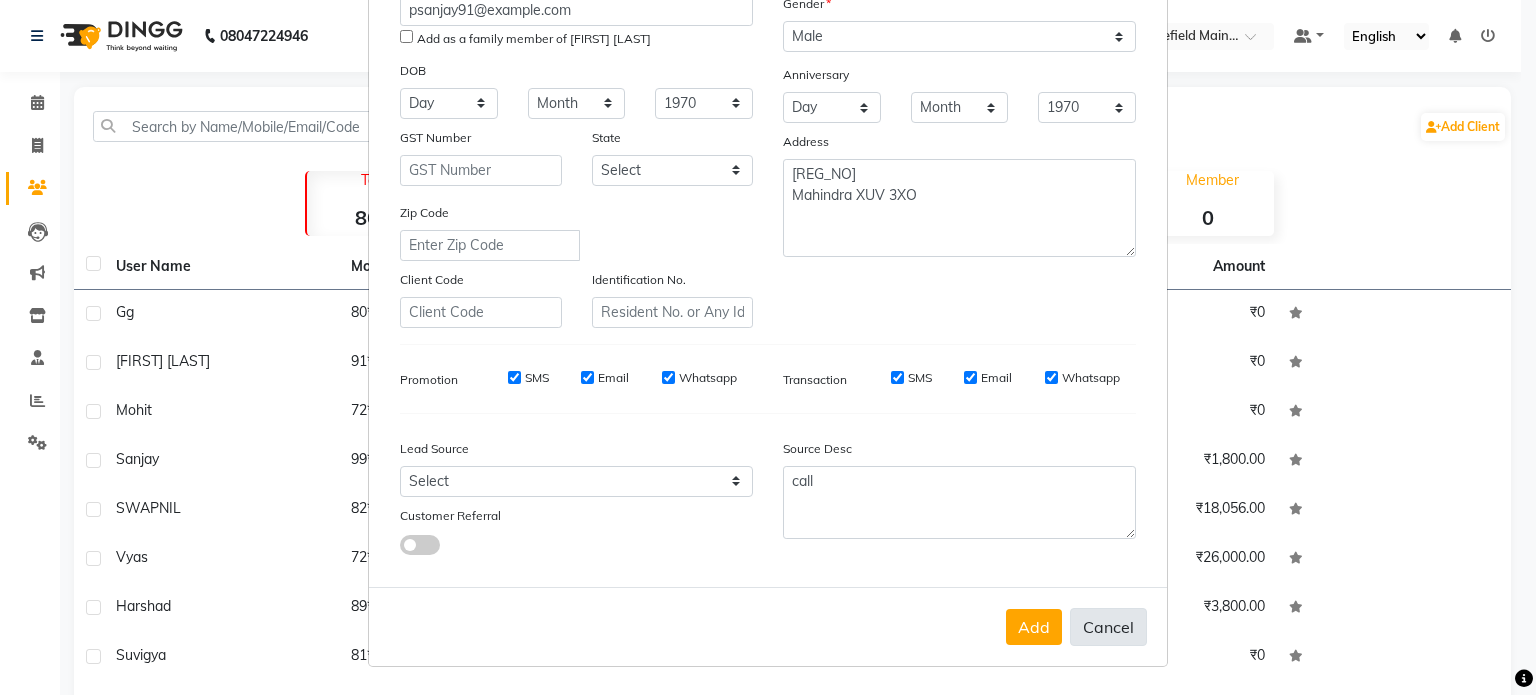 click on "Cancel" at bounding box center [1108, 627] 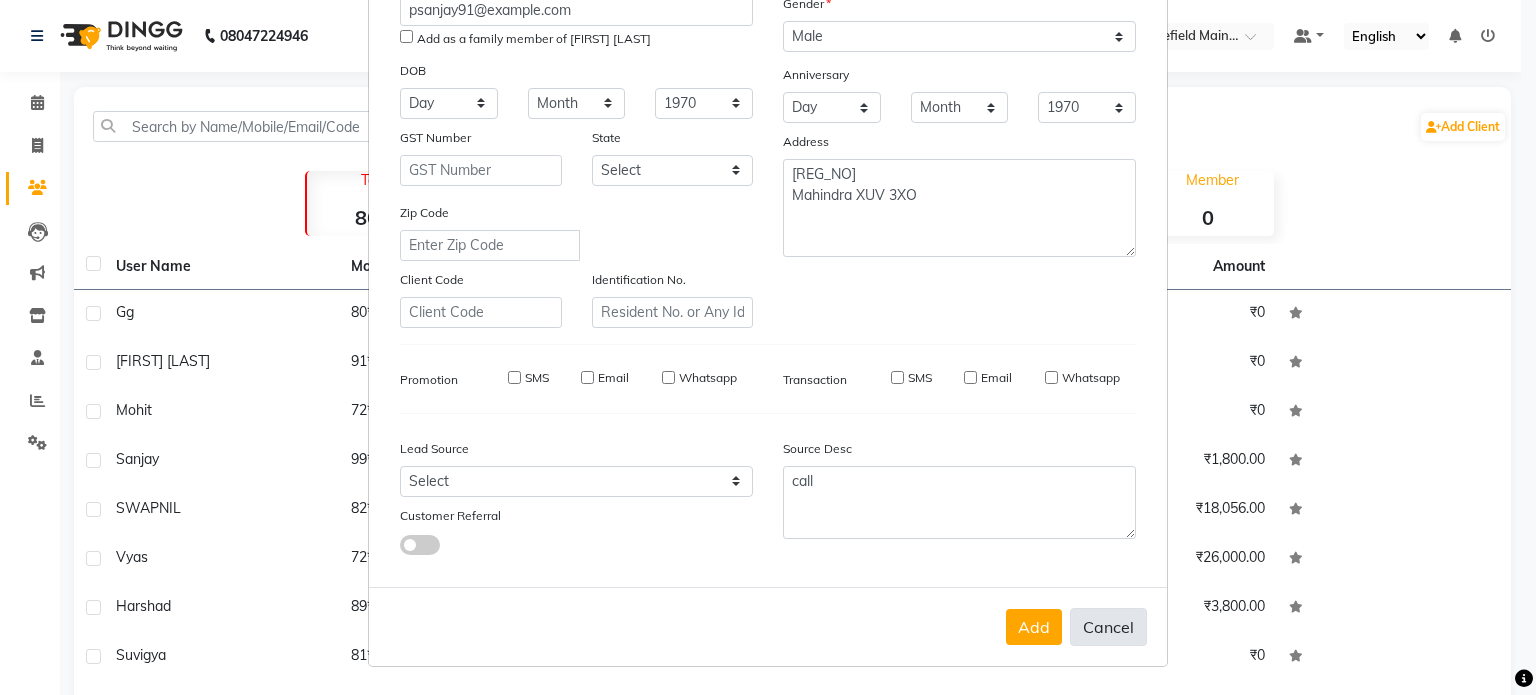 type 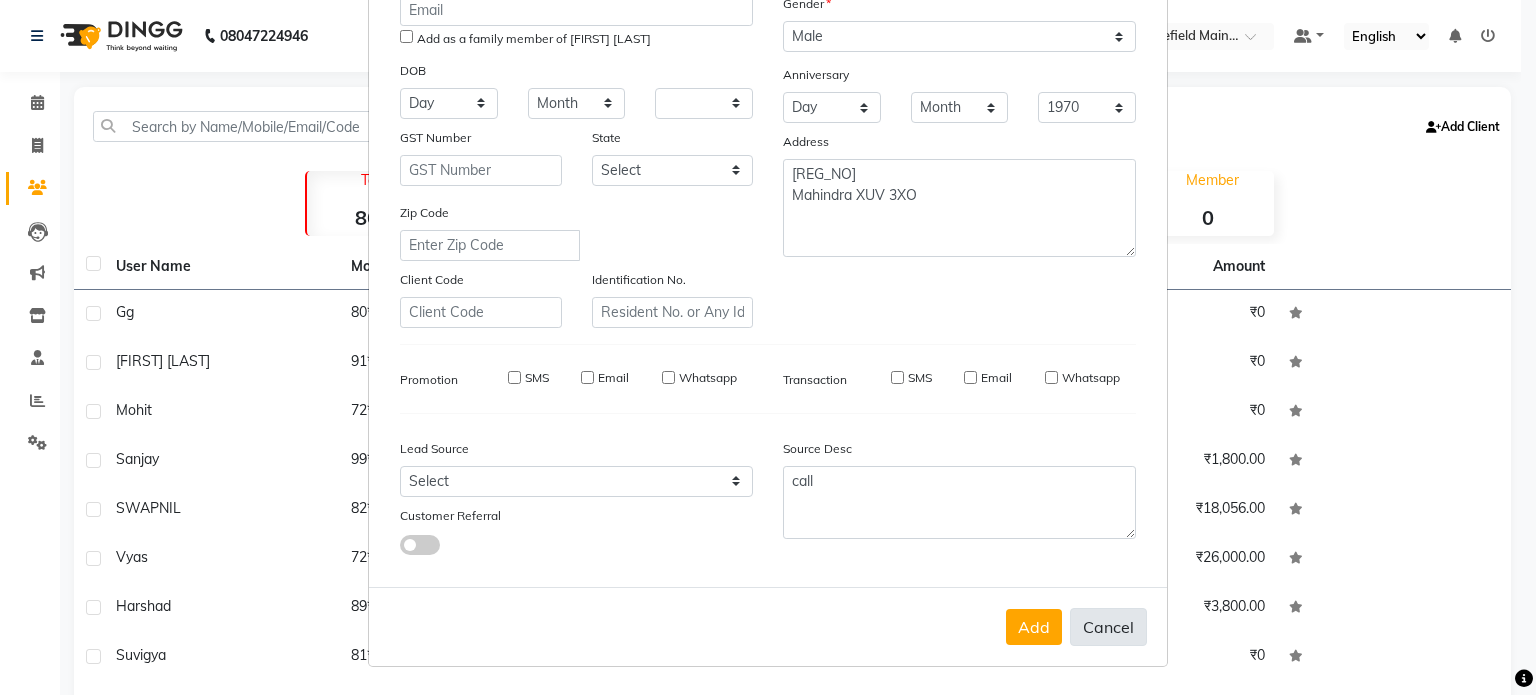 select 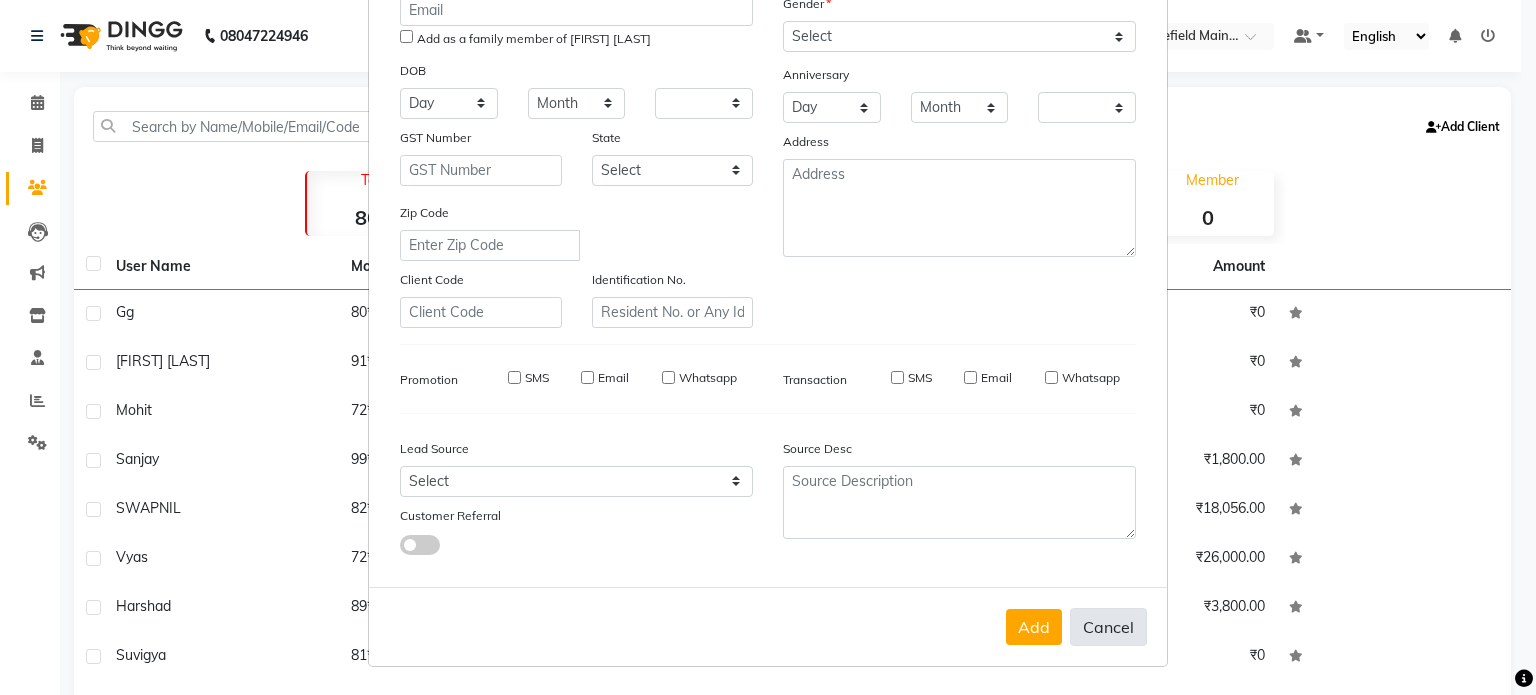 scroll, scrollTop: 258, scrollLeft: 0, axis: vertical 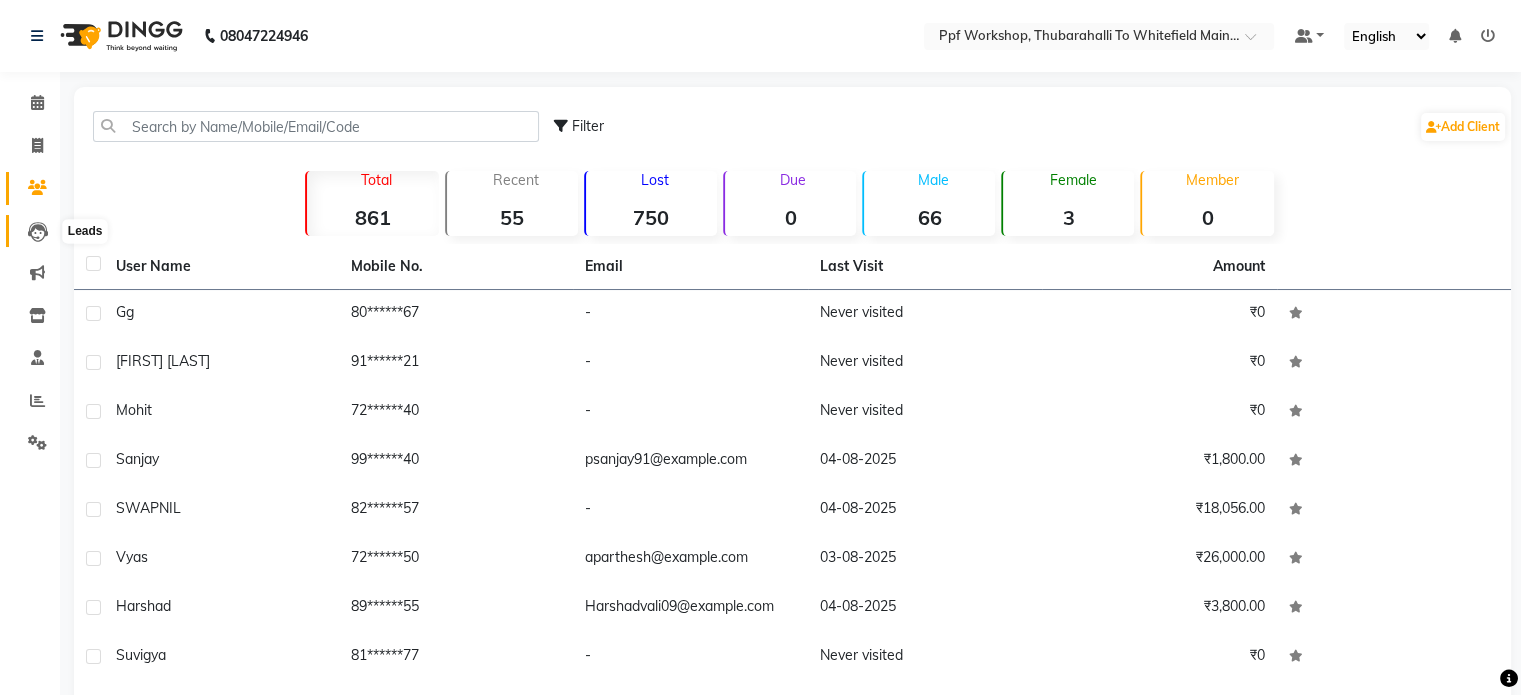 click 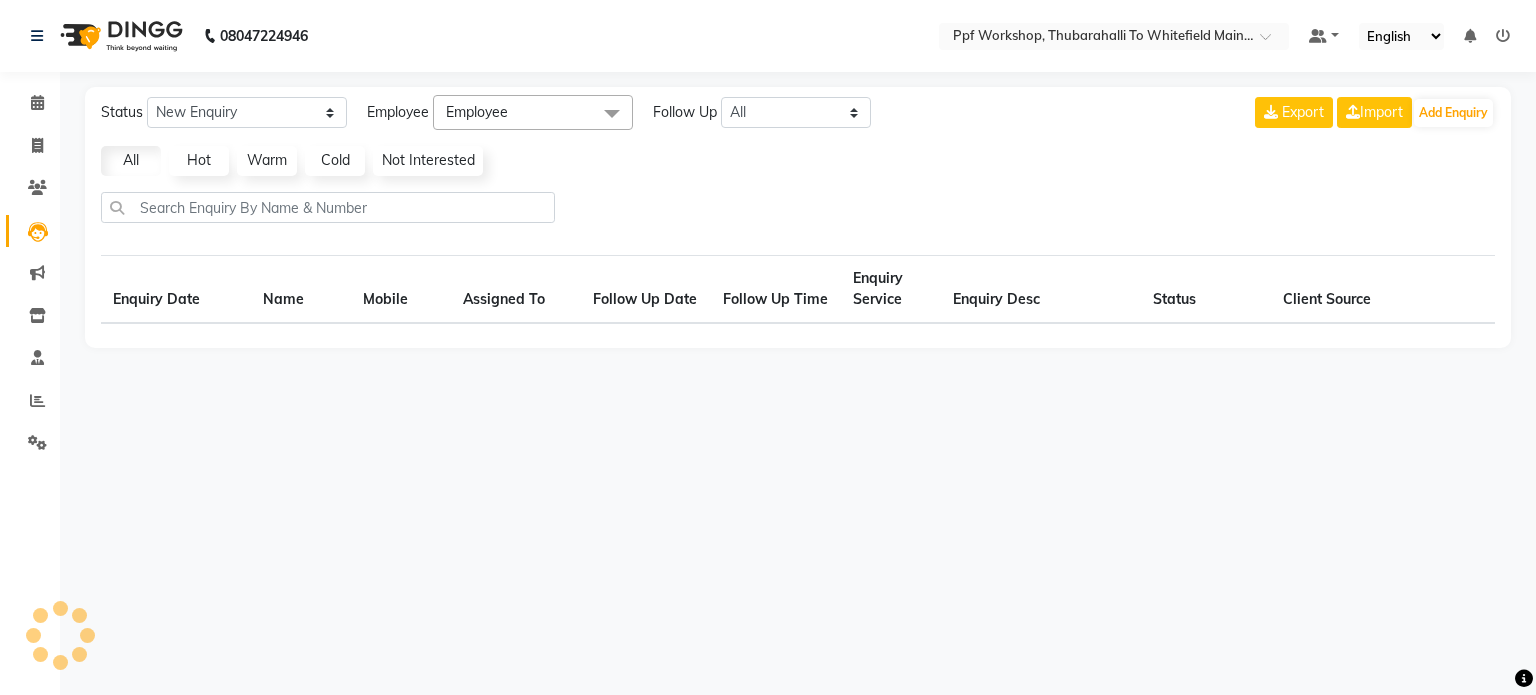 select on "10" 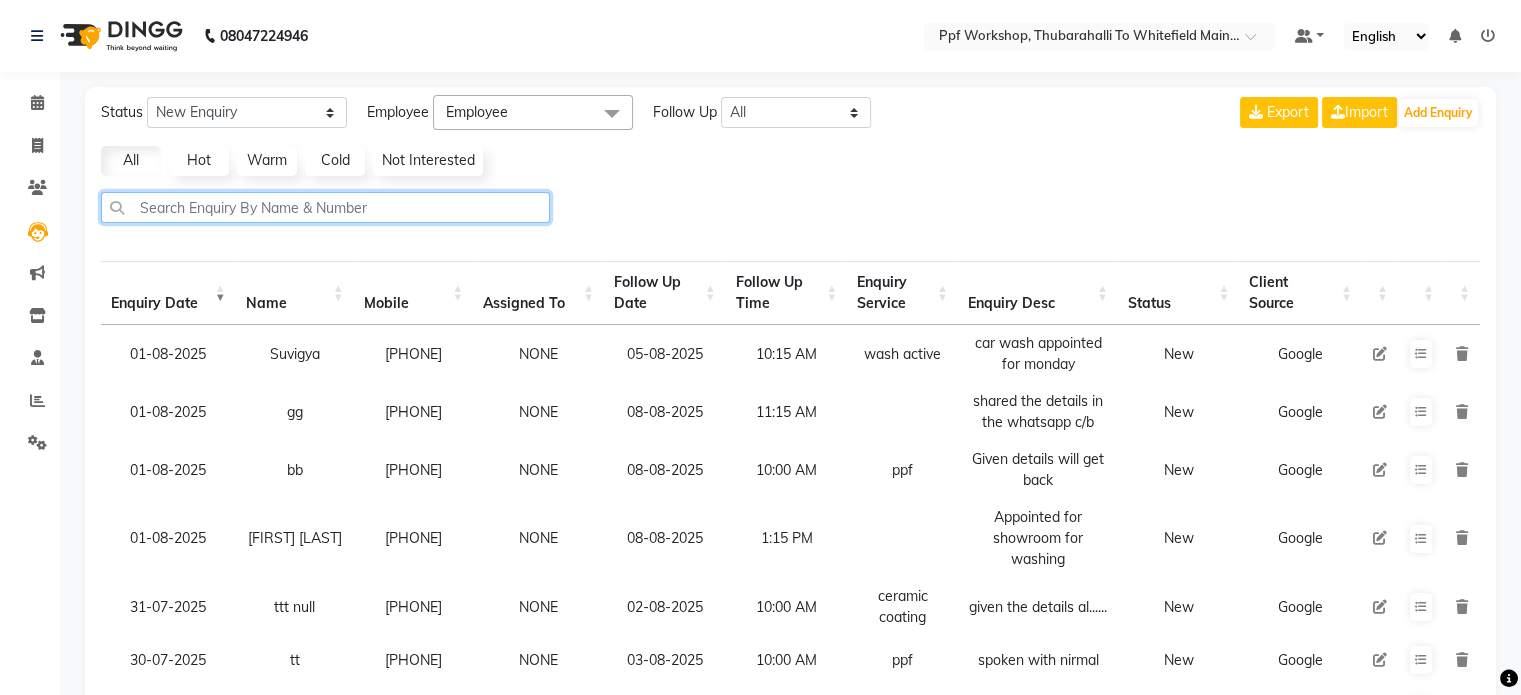 click 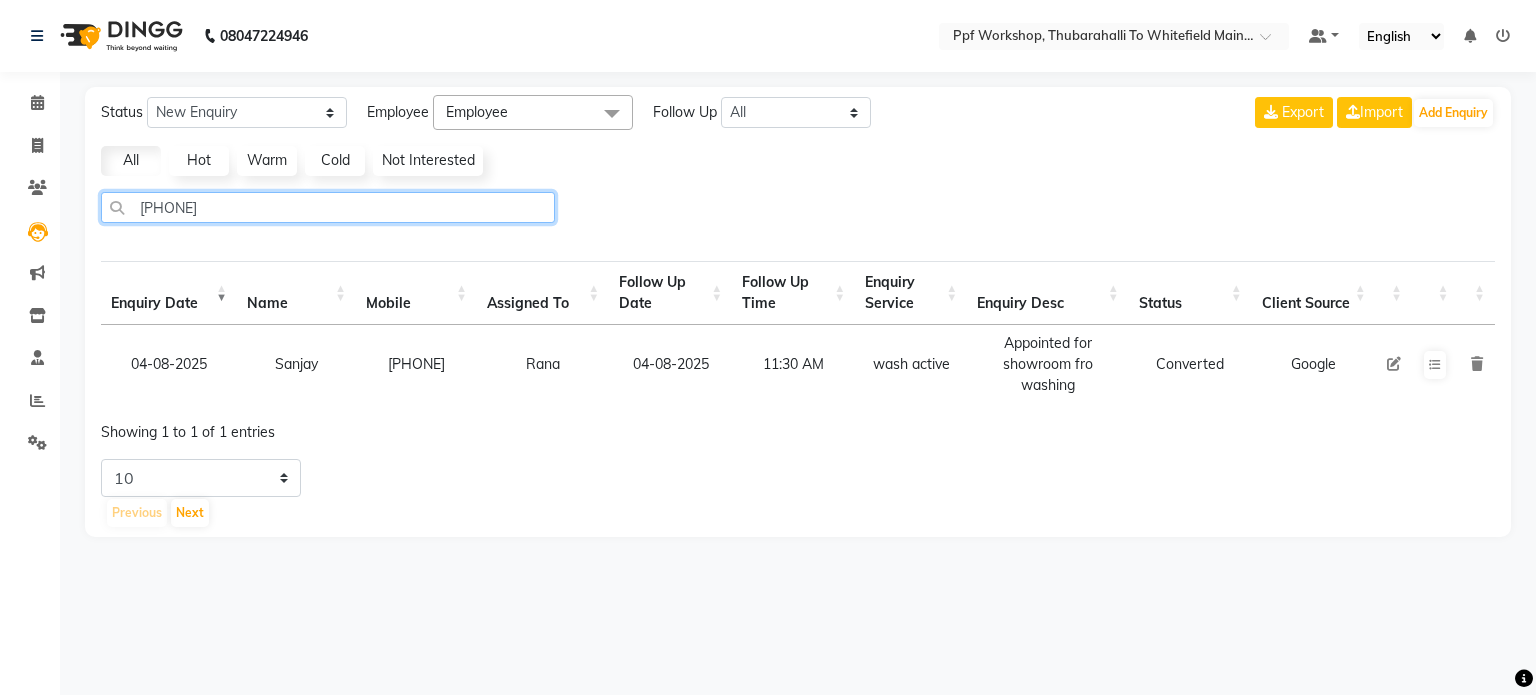 type on "[PHONE]" 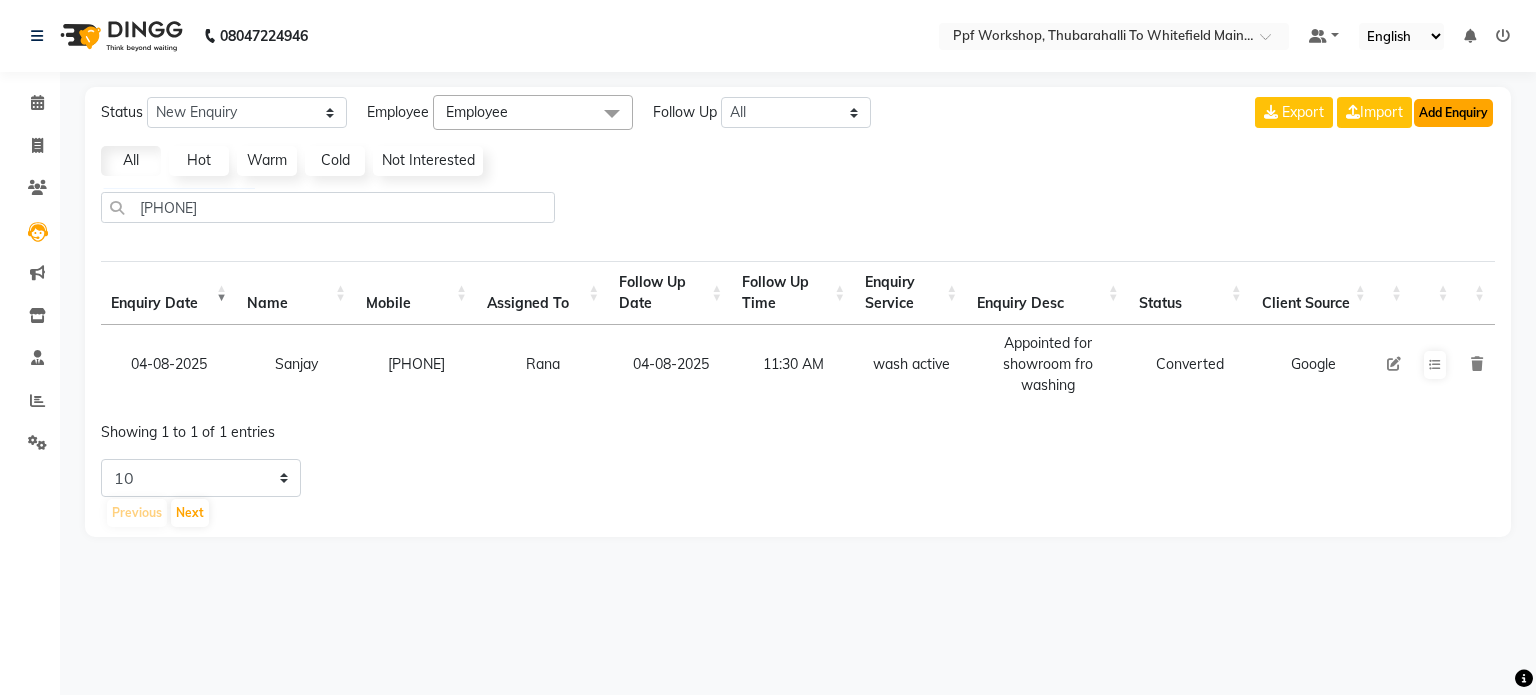 click on "Add Enquiry" 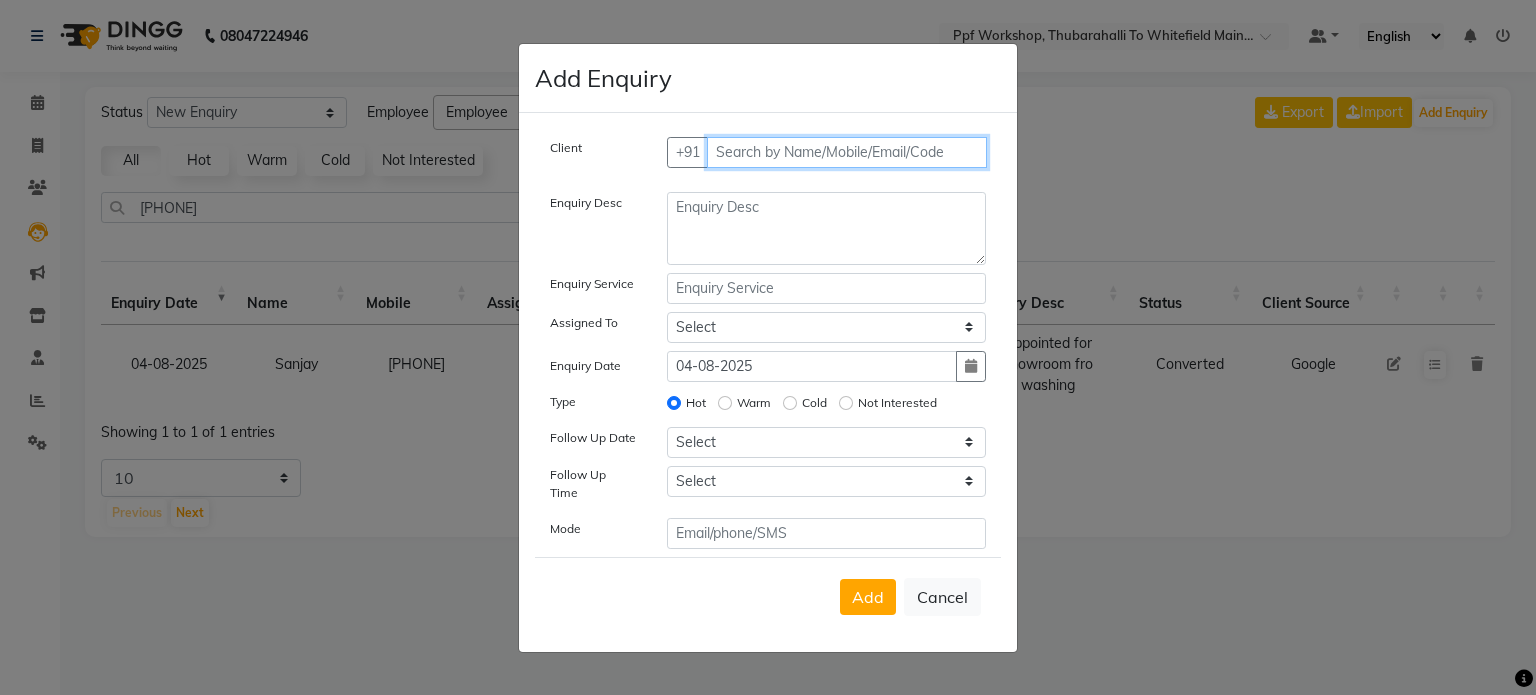 click at bounding box center (847, 152) 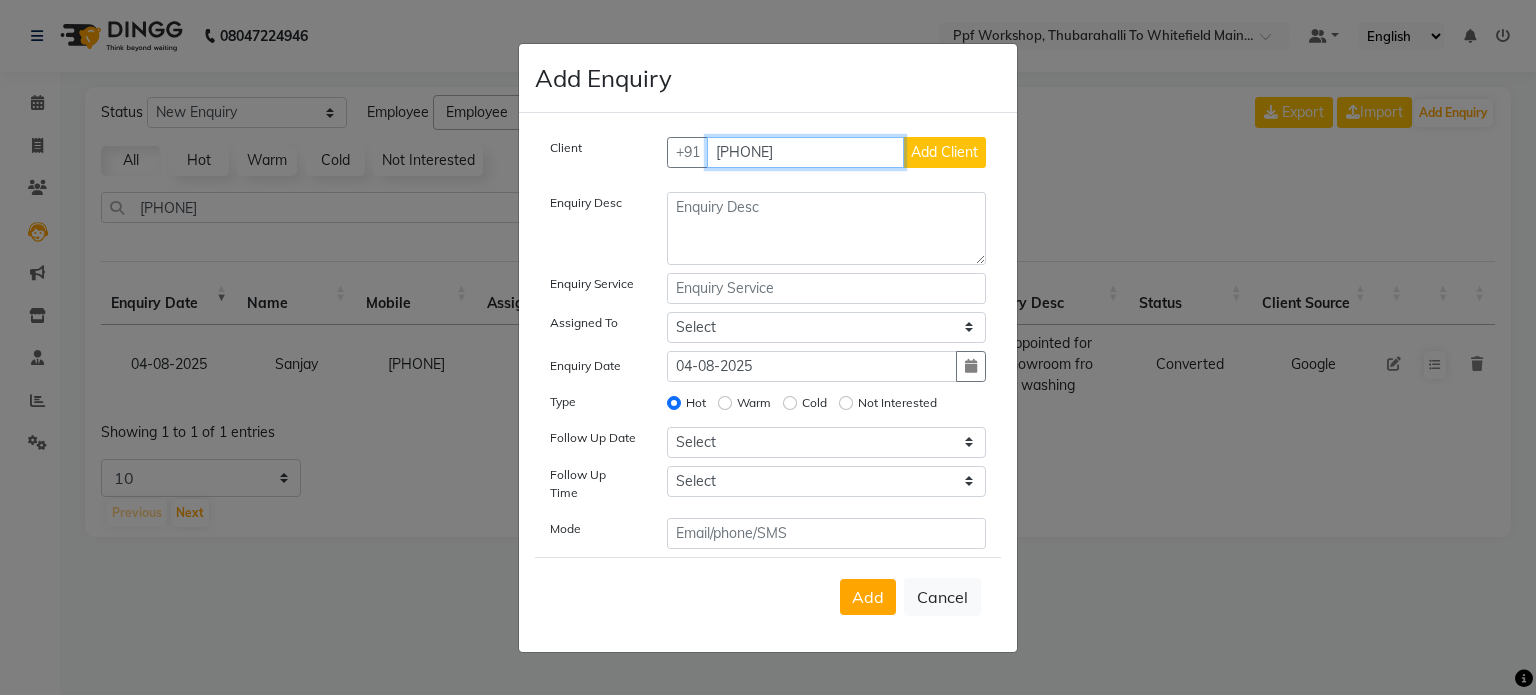 type on "[PHONE]" 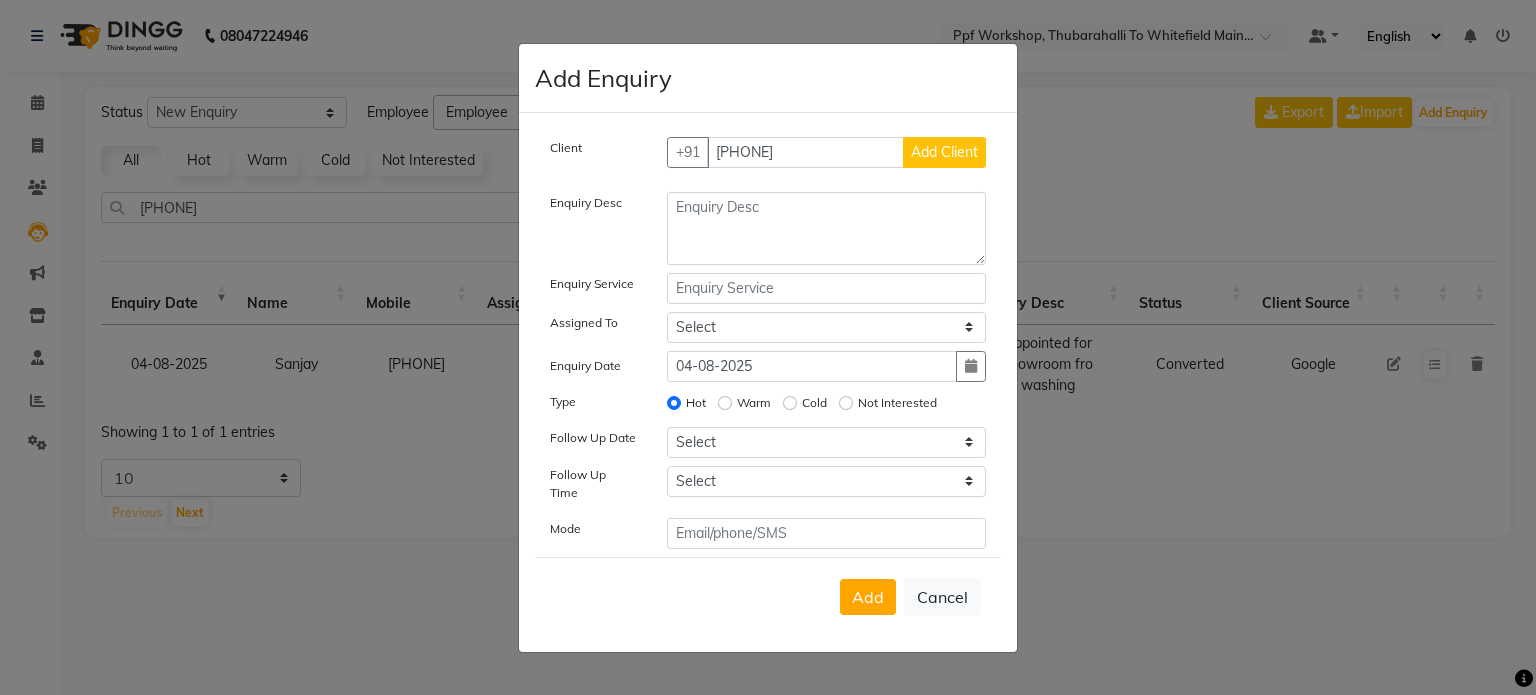 click on "Add Client" 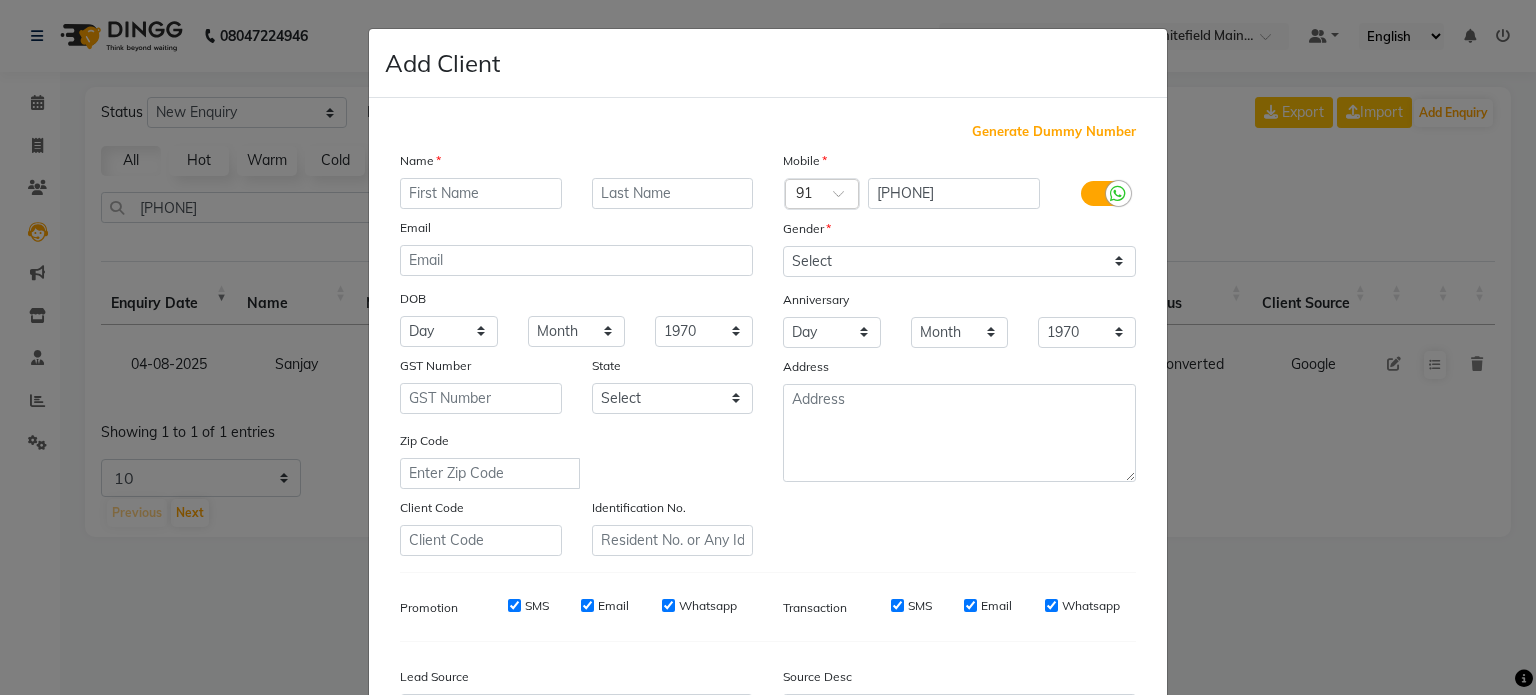 click 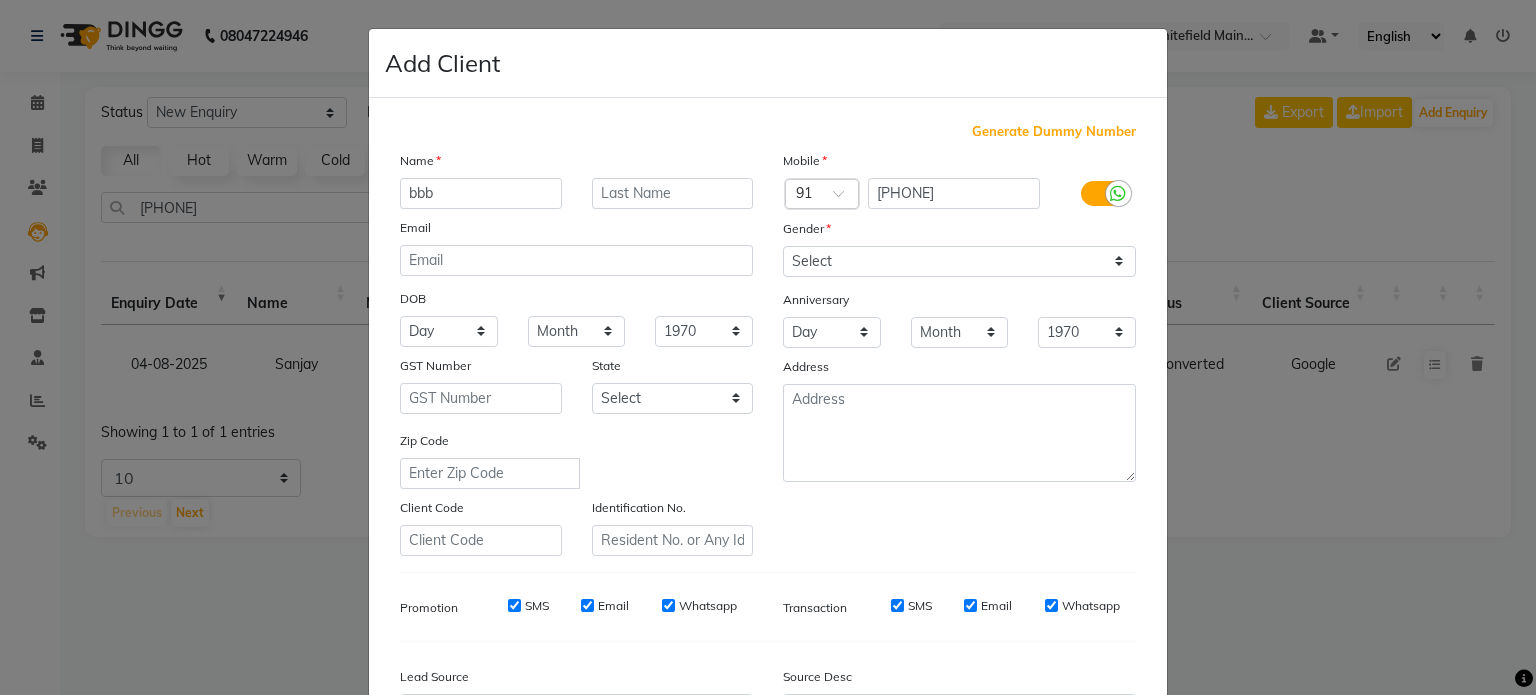 type on "bbb" 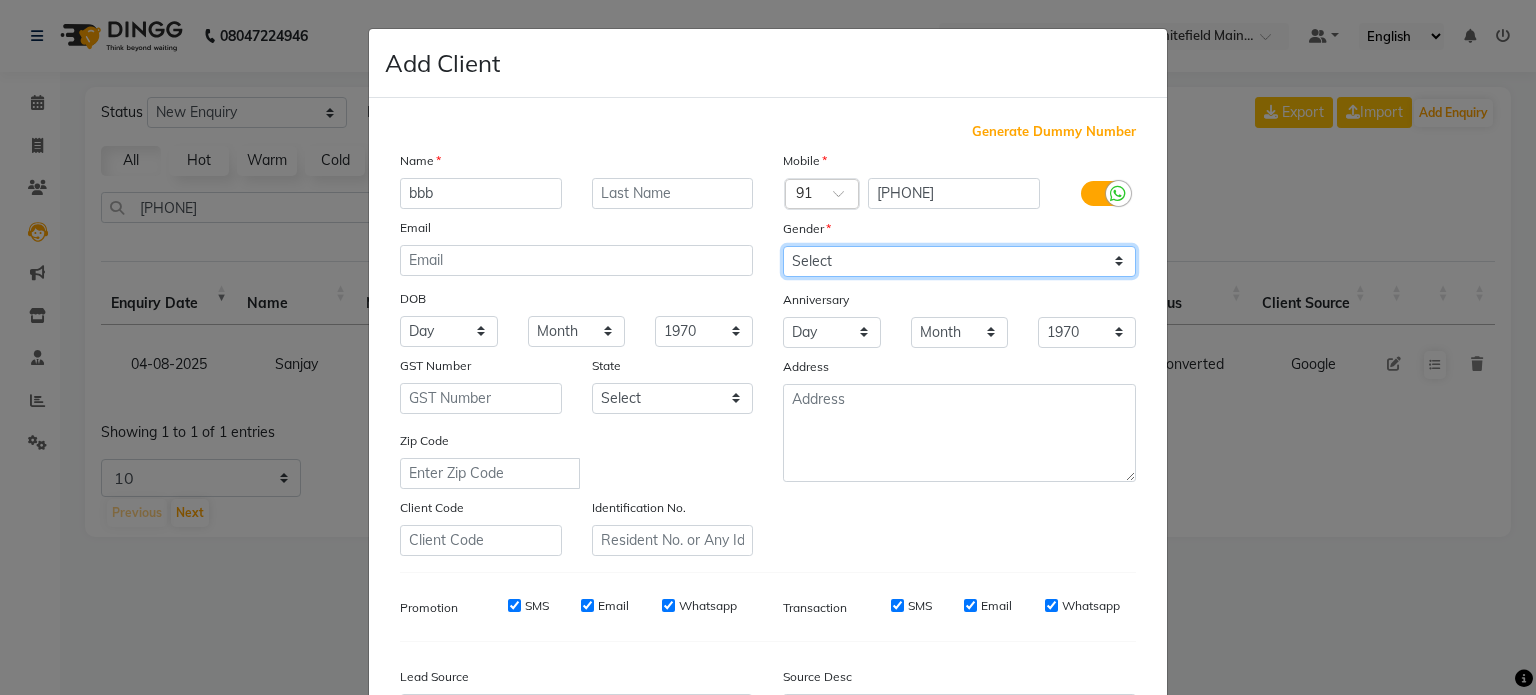 click on "Select Male Female Other Prefer Not To Say" 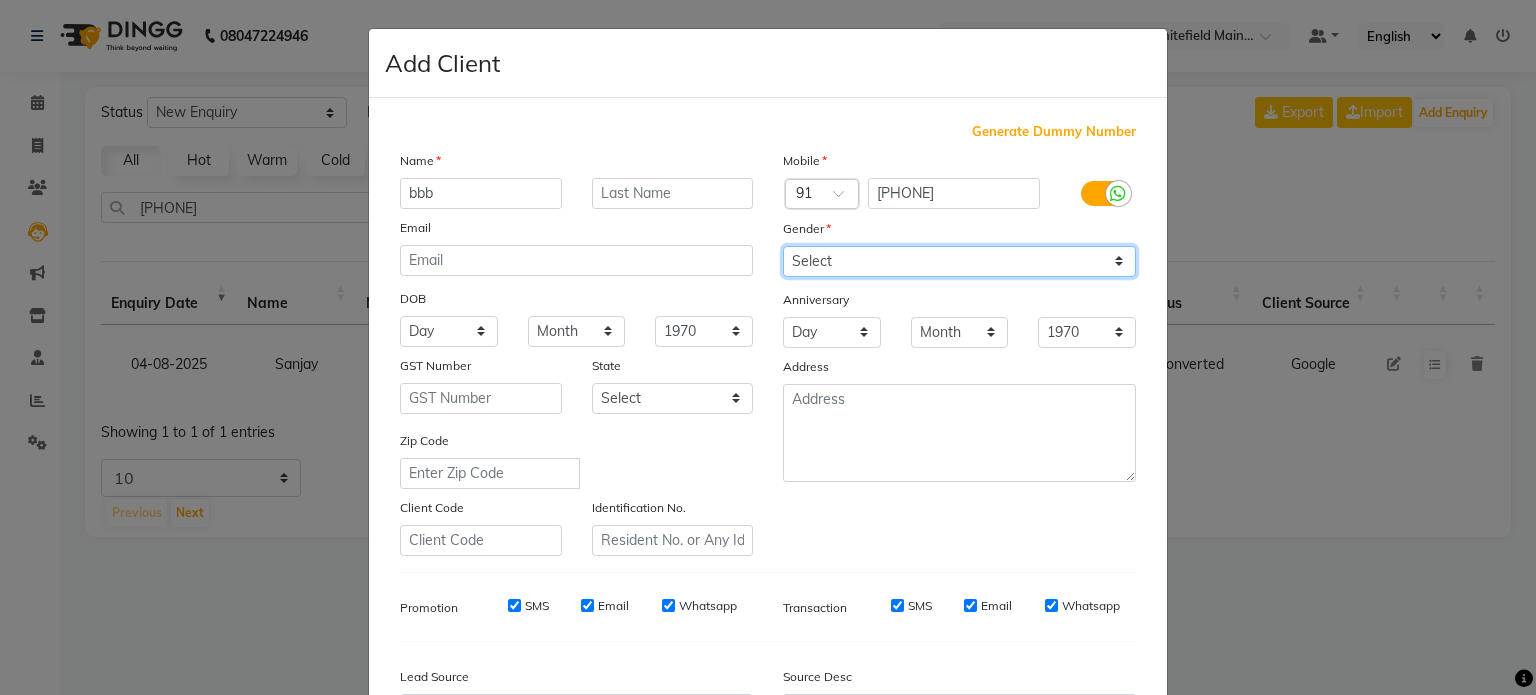select on "male" 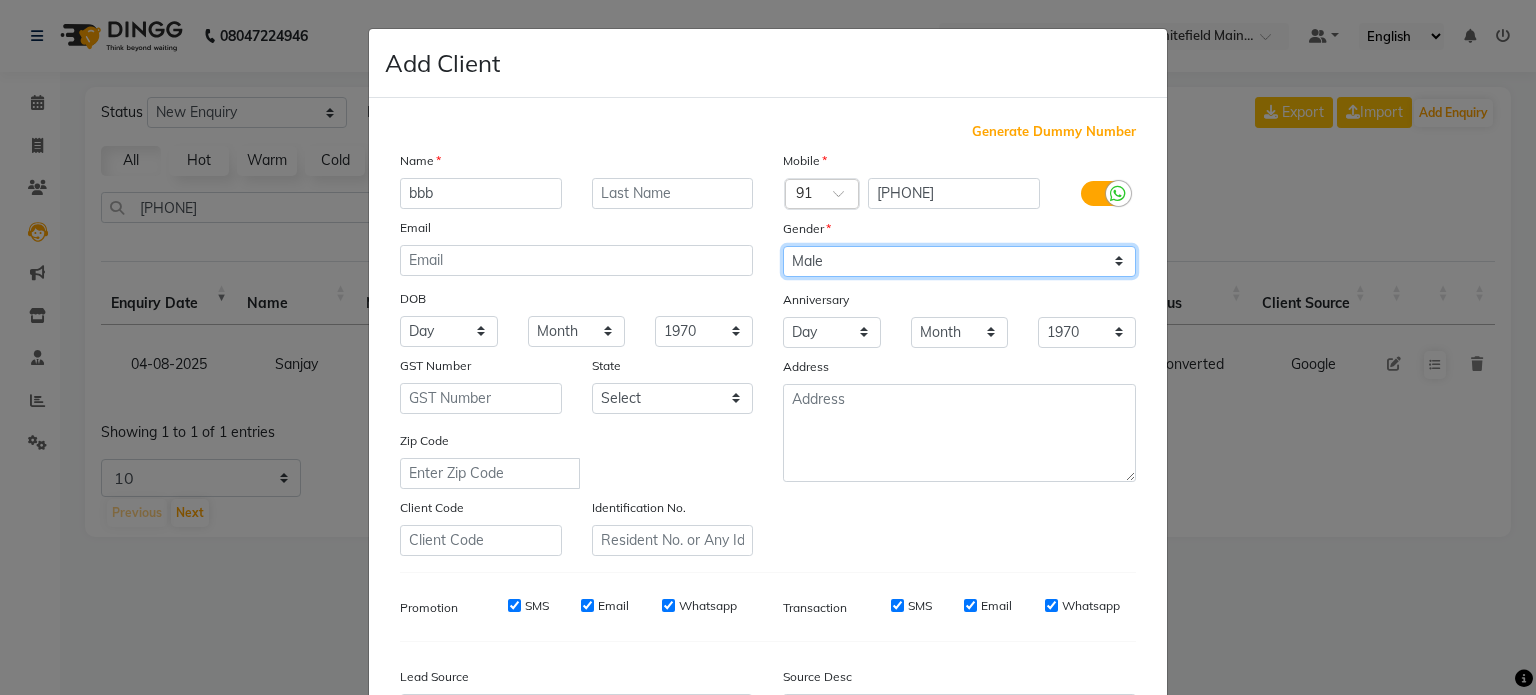 click on "Select Male Female Other Prefer Not To Say" 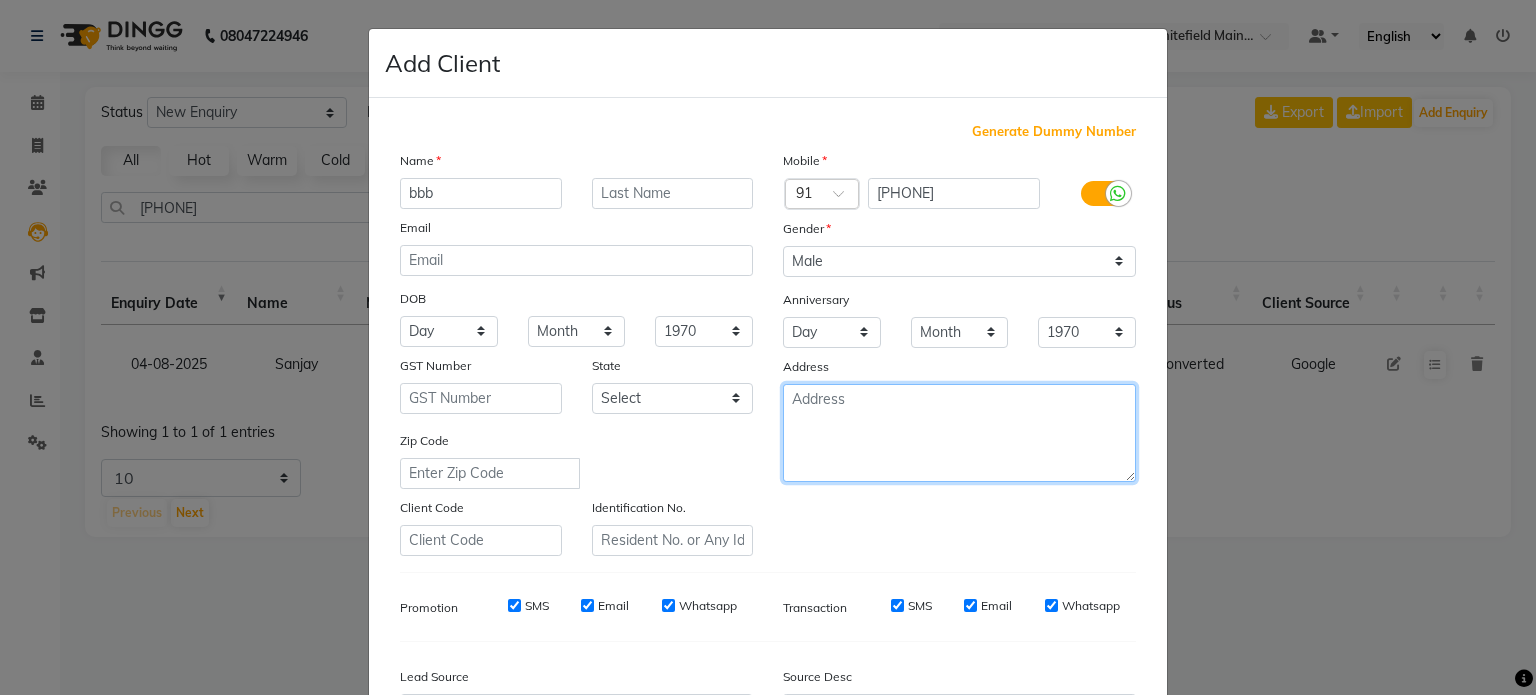 click 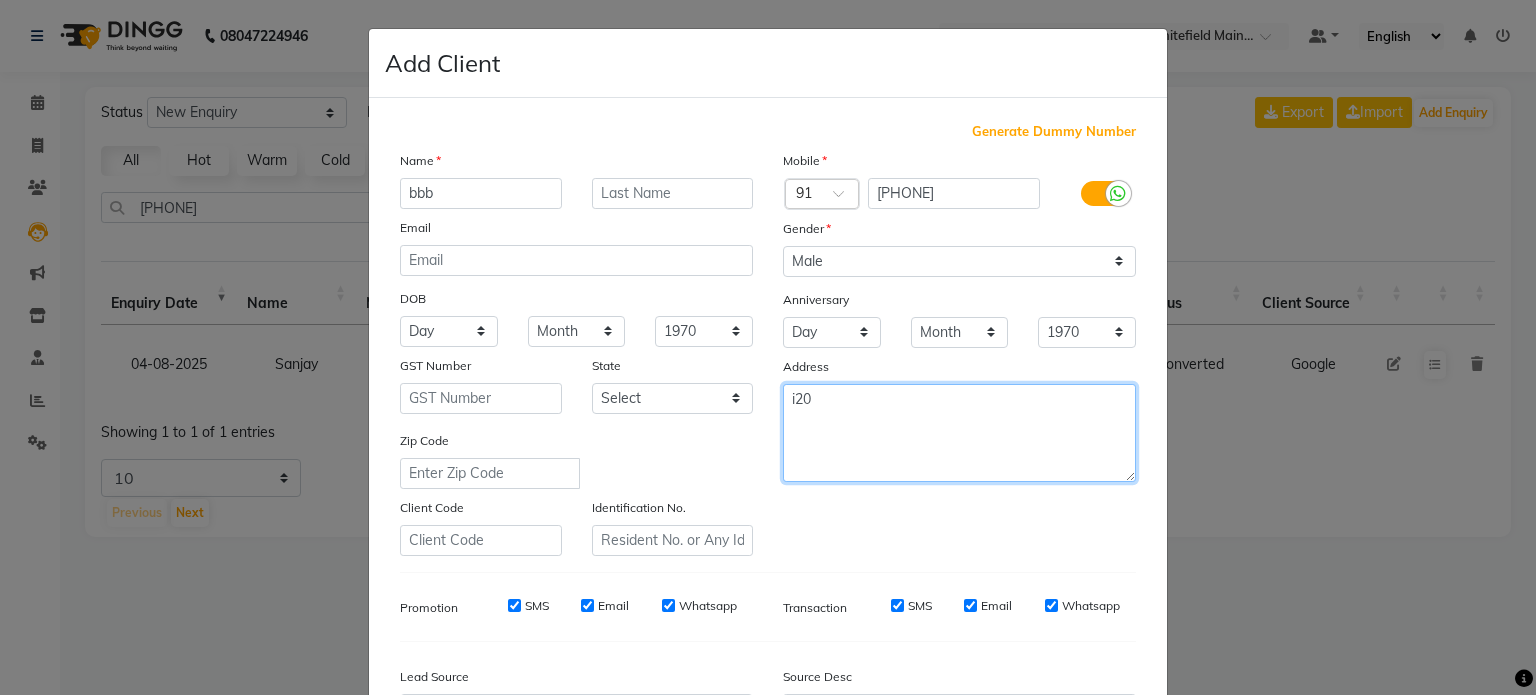 type on "i20" 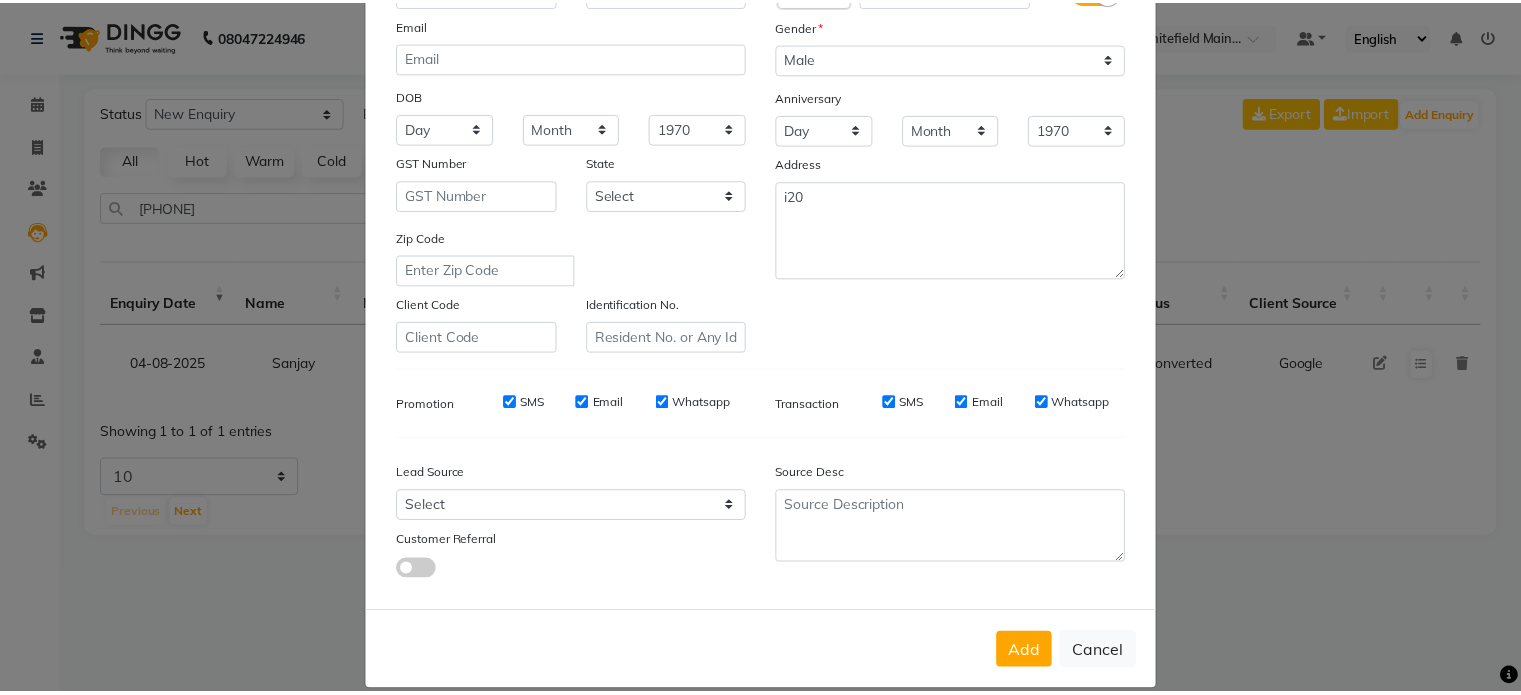 scroll, scrollTop: 237, scrollLeft: 0, axis: vertical 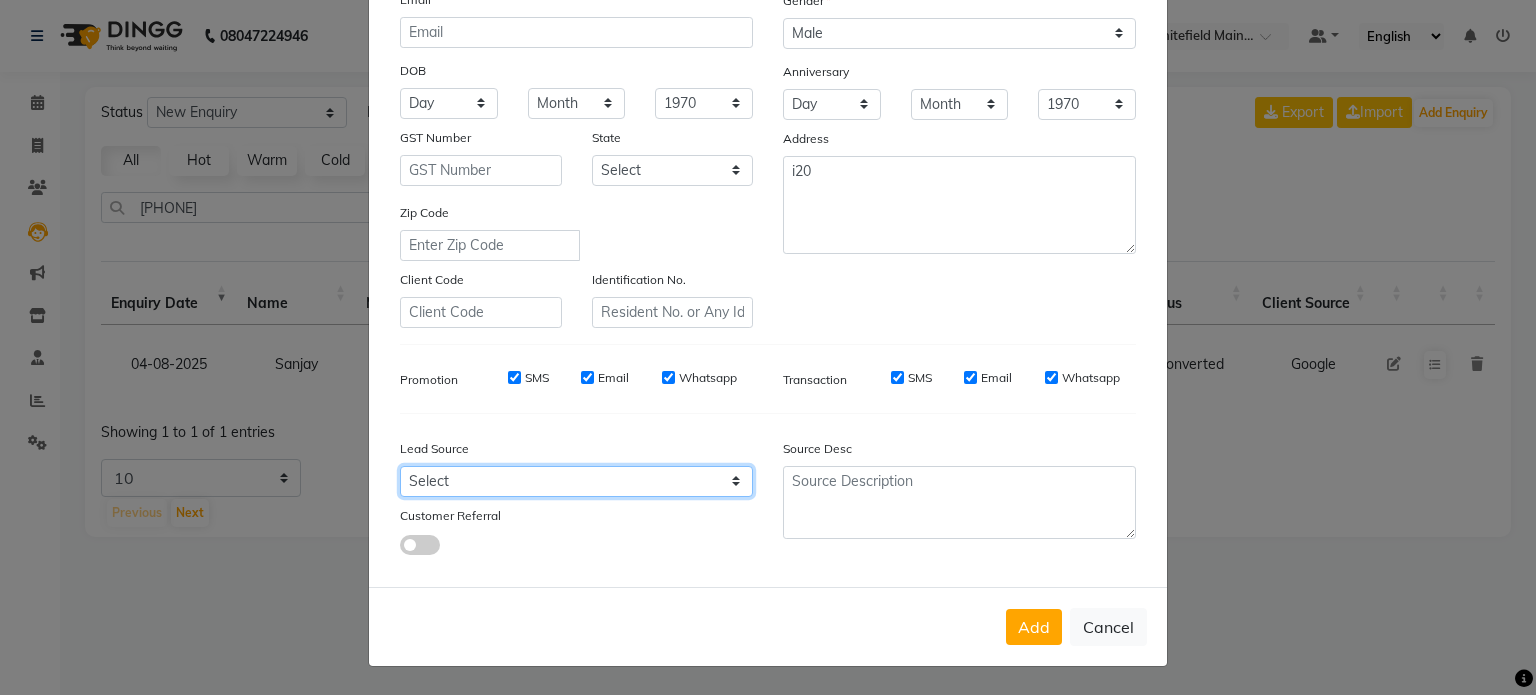 click on "Select Walk-in Referral Internet Friend Word of Mouth Advertisement Facebook JustDial Google Other" 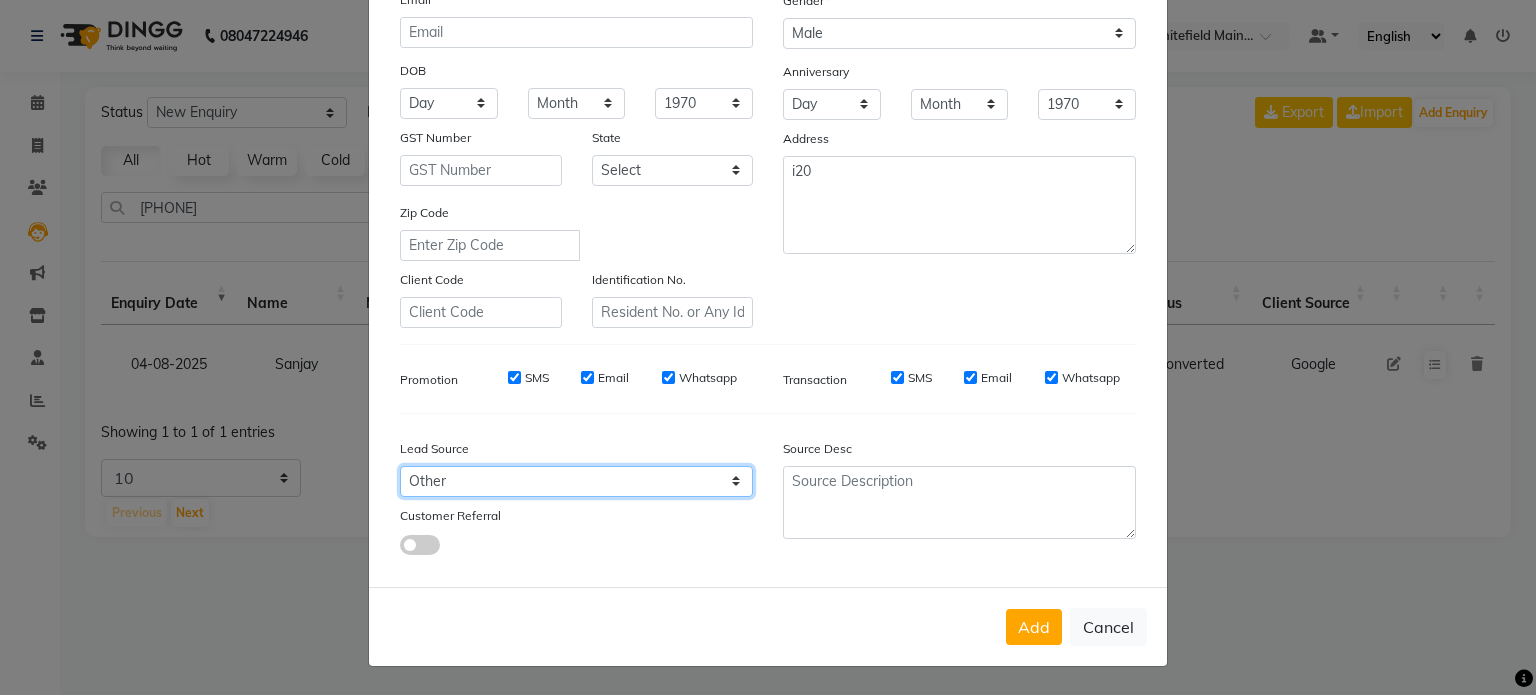 click on "Select Walk-in Referral Internet Friend Word of Mouth Advertisement Facebook JustDial Google Other" 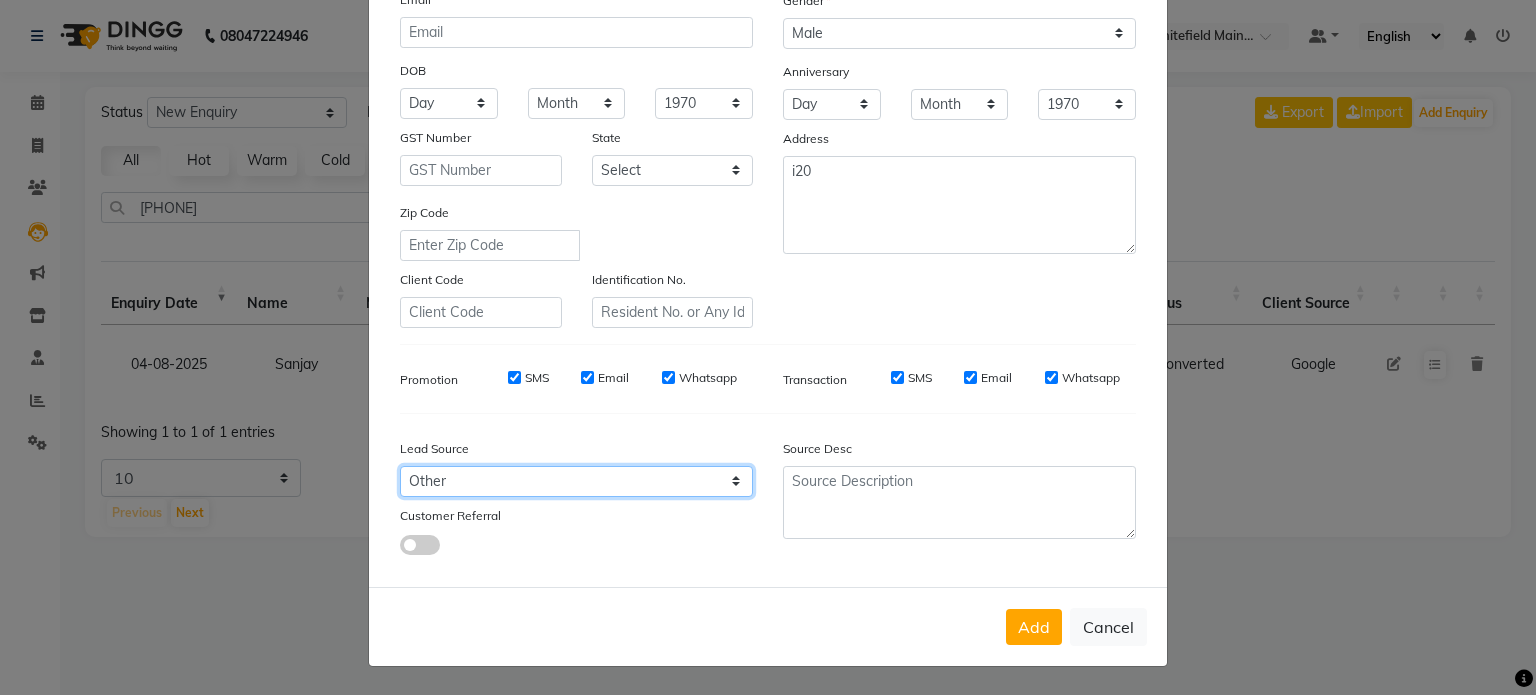 select on "[NUMBER]" 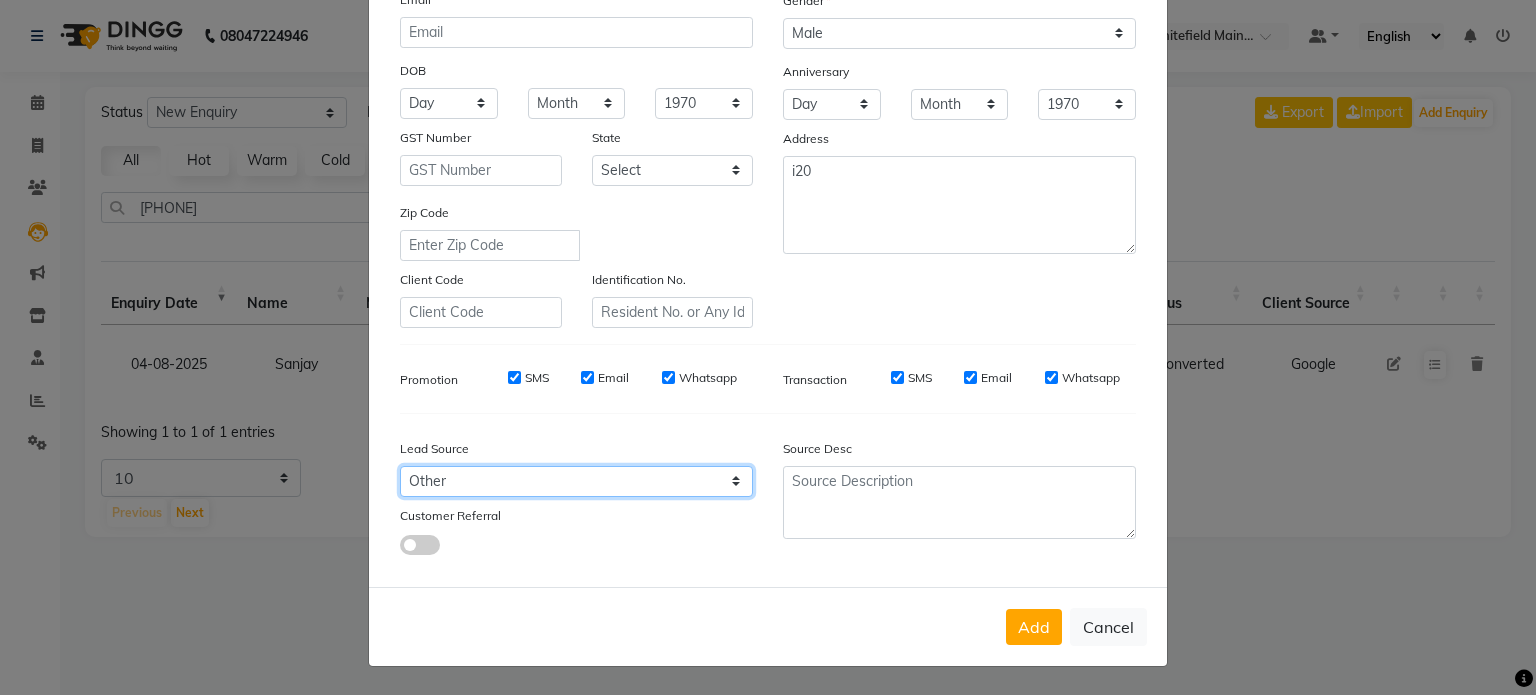 click on "Select Walk-in Referral Internet Friend Word of Mouth Advertisement Facebook JustDial Google Other" 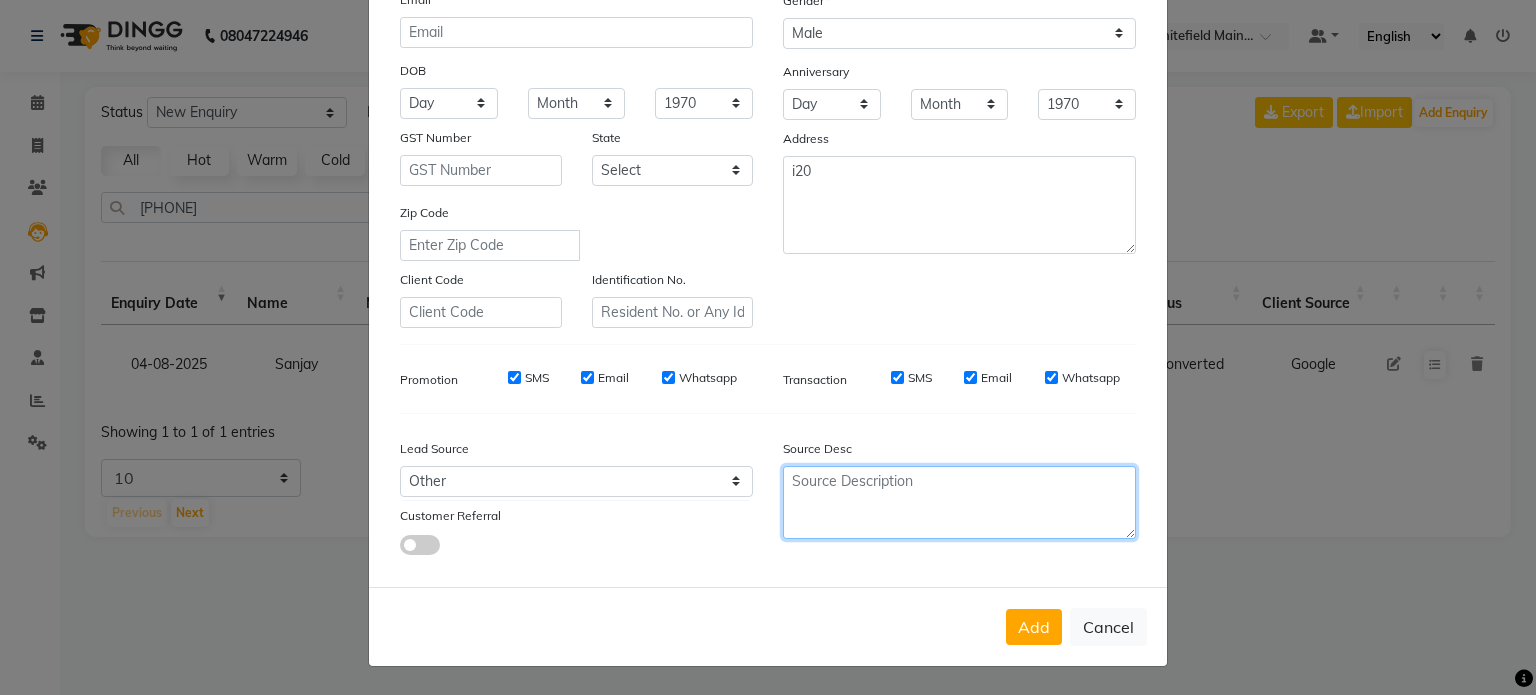 click 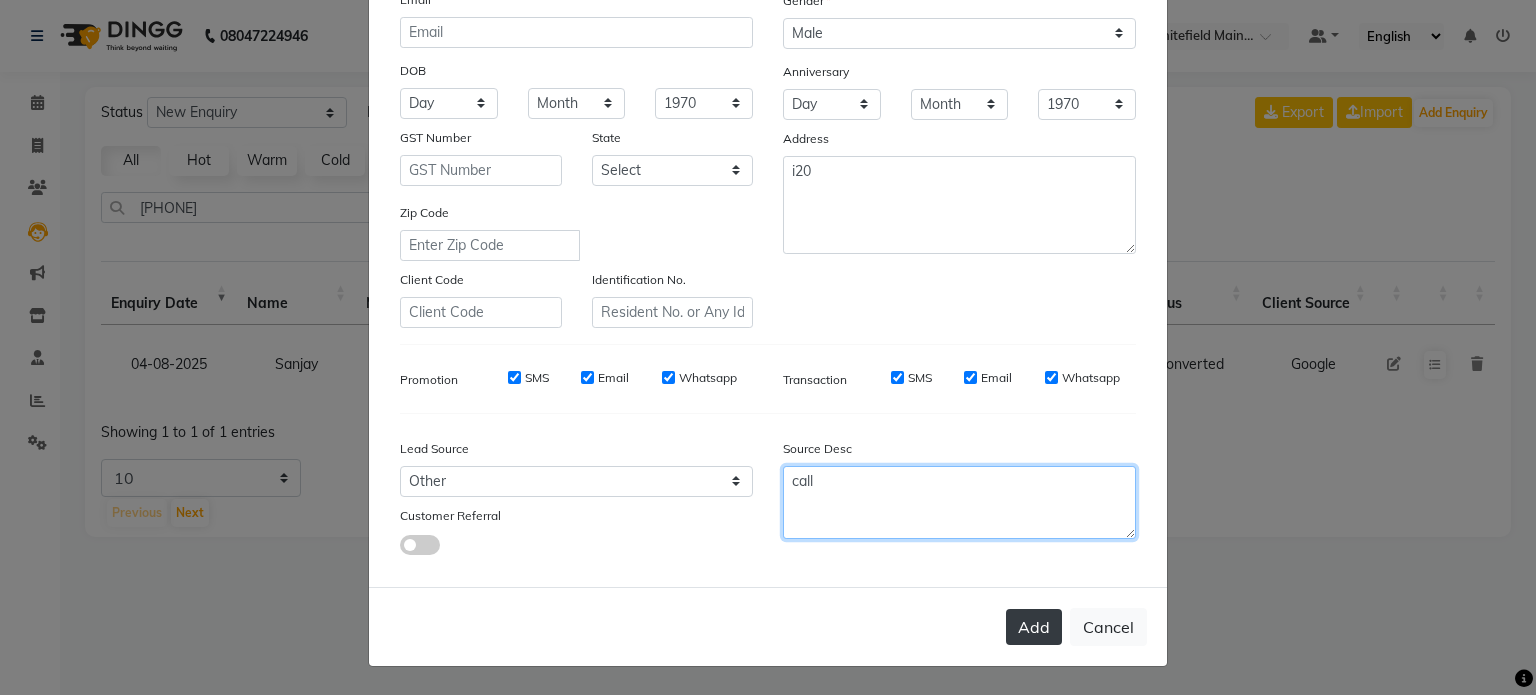 type on "call" 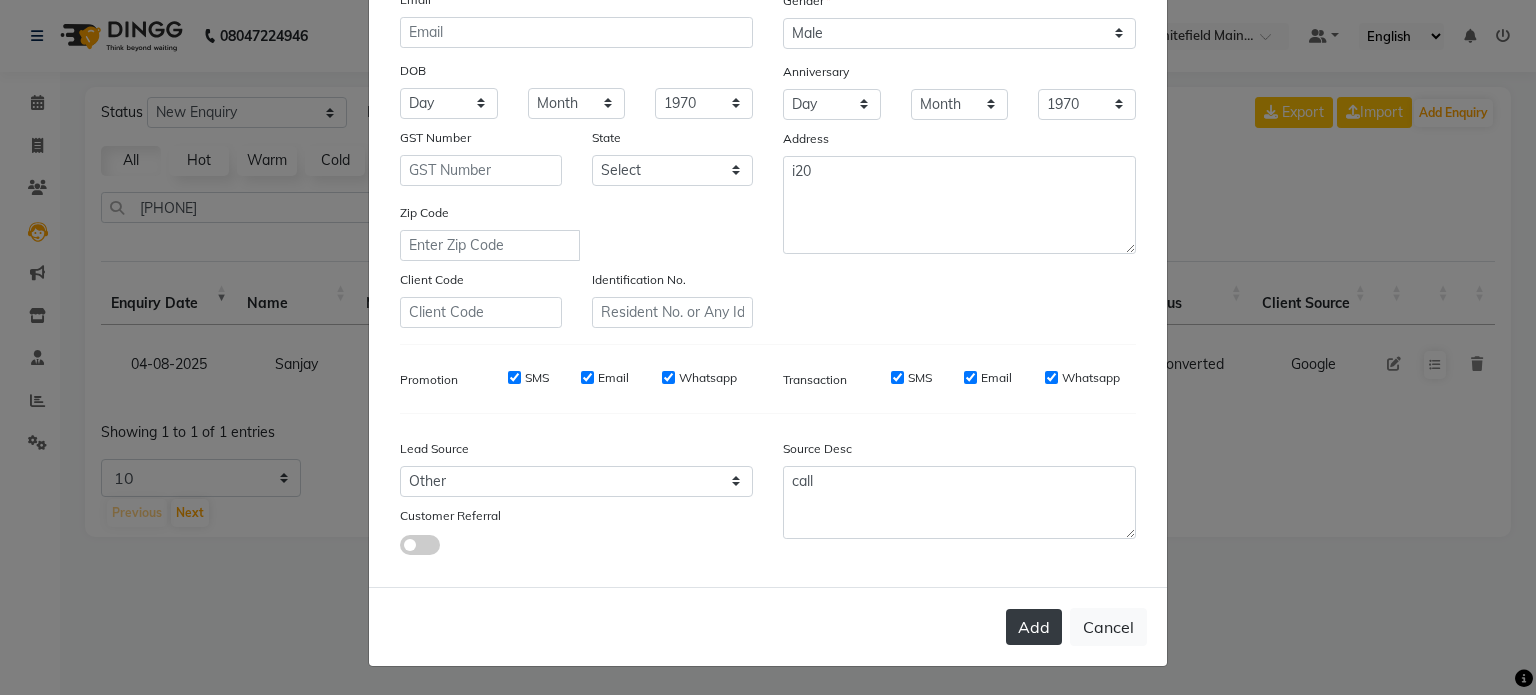 click on "Add" 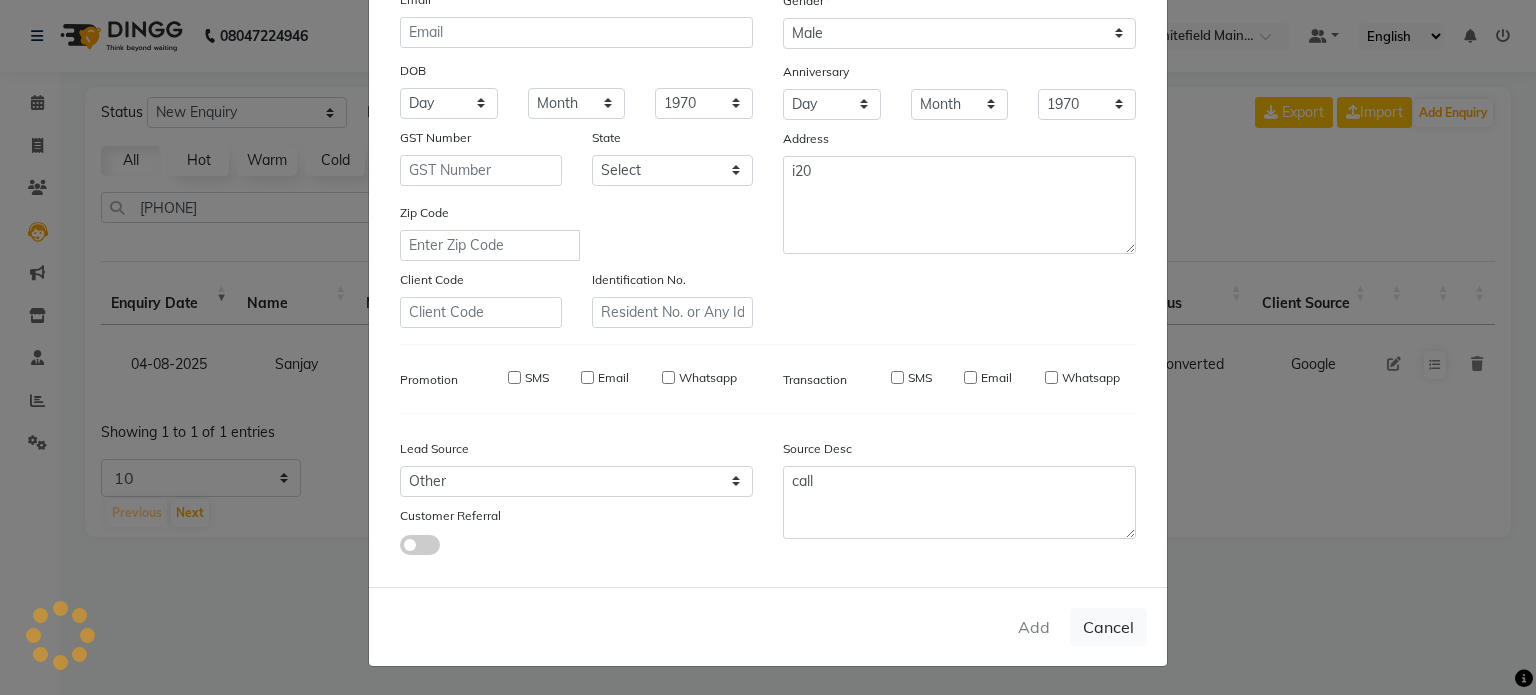 type on "99******19" 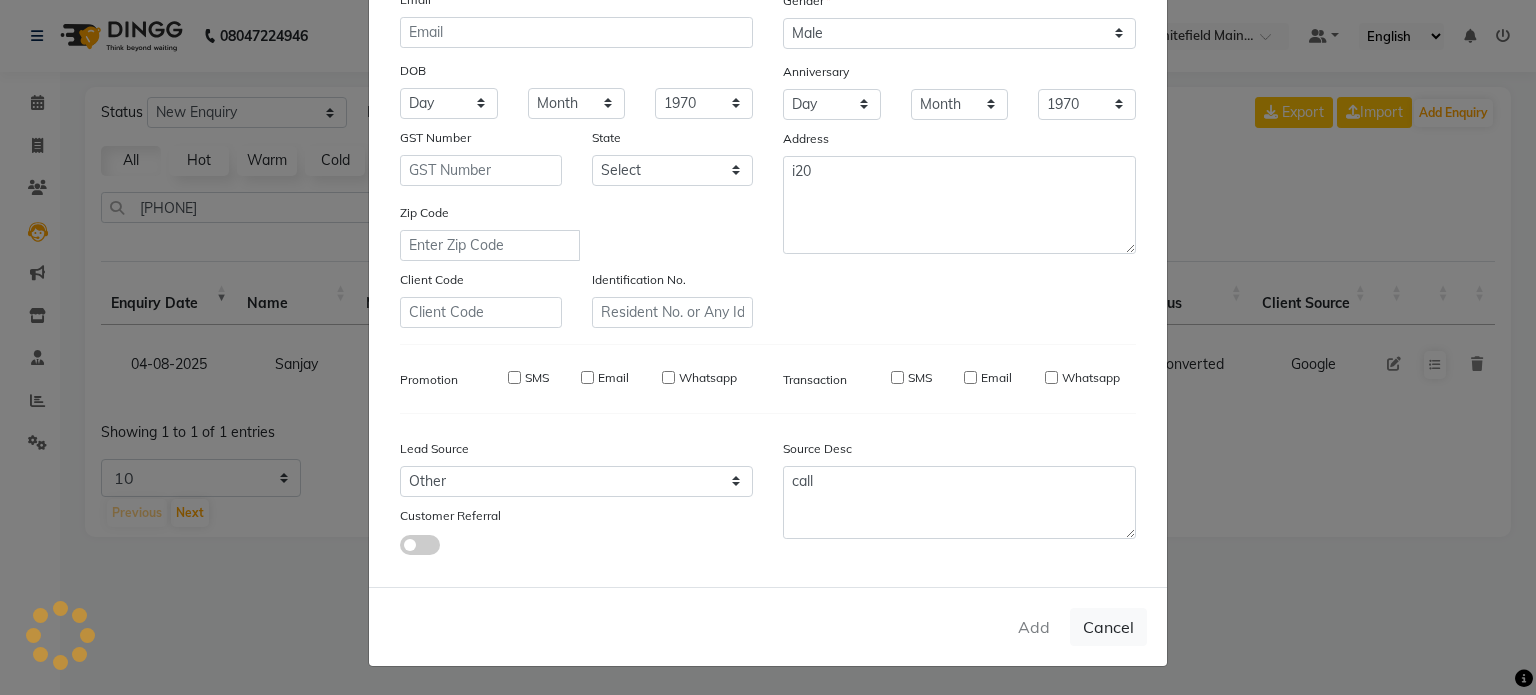 type 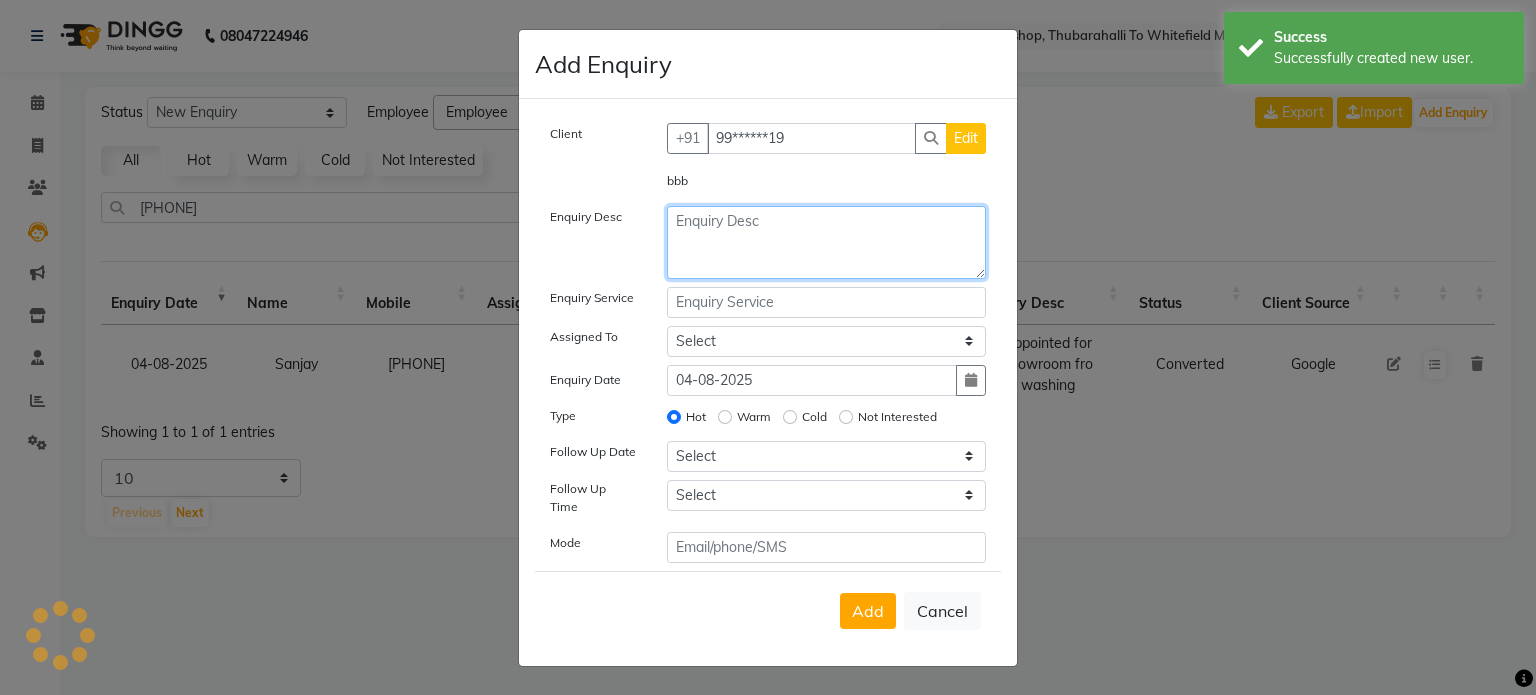 click 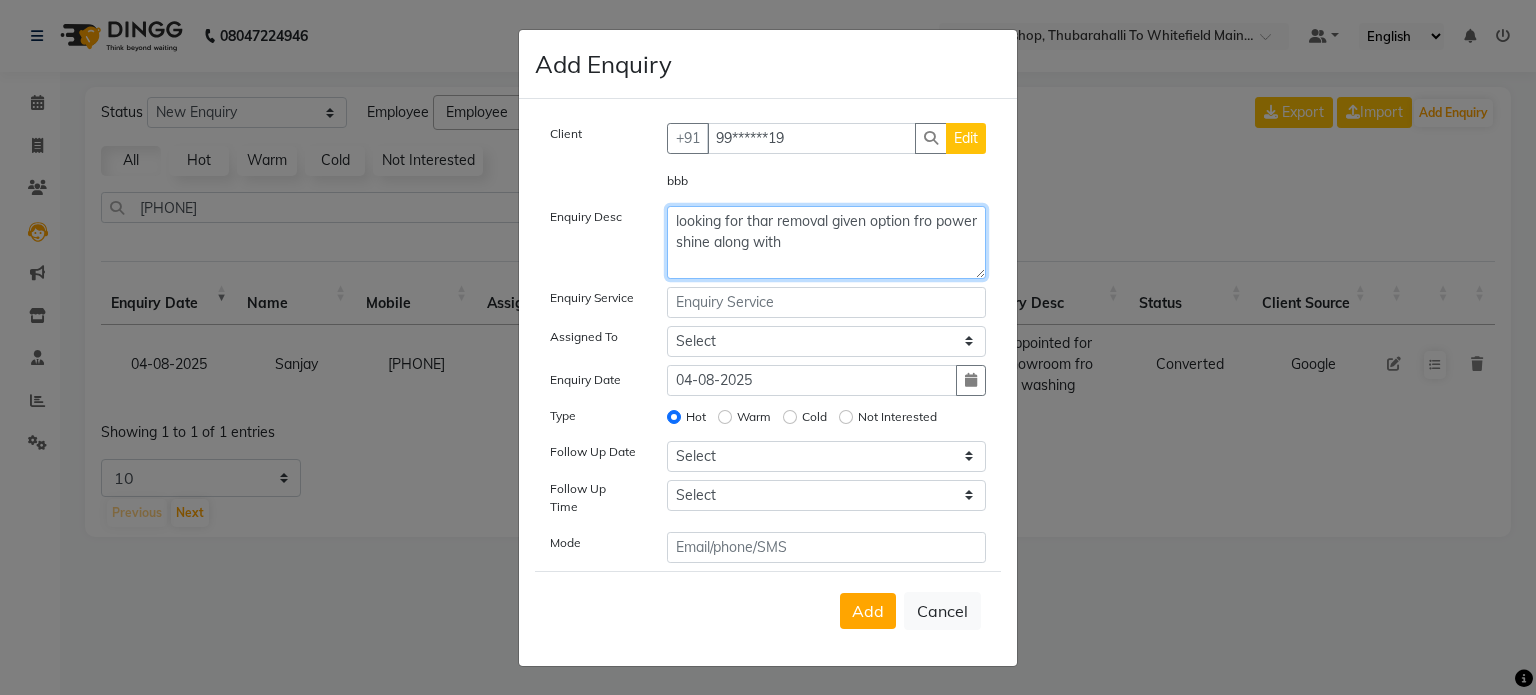click on "looking for thar removal given option fro power shine along with" 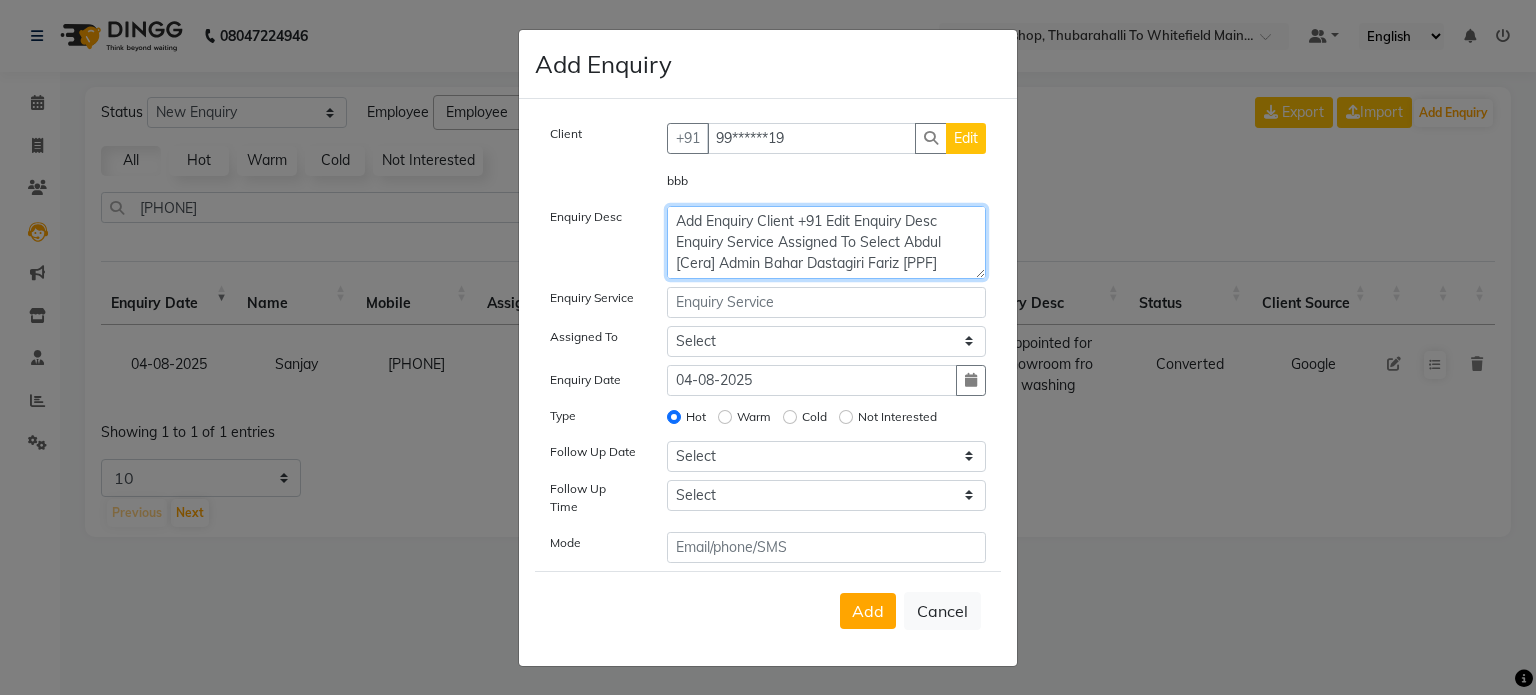 click on "Add Enquiry Client +91 Edit Enquiry Desc Enquiry Service Assigned To Select Abdul [Cera] Admin Bahar Dastagiri Fariz [PPF] Kamal [Cera] Lucky Nirmal Rajkumar [Cera] Rana sai Sharlin Enquiry Date 04-08-2025 Type Hot Warm Cold Not Interested Follow Up Date Select Today Tomorrow In 2 days (Wednesday) In 3 days (Thursday) In 4 days (Friday) In 5 days (Saturday) In 6 days (Sunday) In 1 Week (2025-08-11) In 2 Week (2025-08-18) In 1 Month (2025-09-04) Custom Date Follow Up Time Select 07:00 AM 07:15 AM 07:30 AM 07:45 AM 08:00 AM 08:15 AM 08:30 AM 08:45 AM 09:00 AM 09:15 AM 09:30 AM 09:45 AM 10:00 AM 10:15 AM 10:30 AM 10:45 AM 11:00 AM 11:15 AM 11:30 AM 11:45 AM 12:00 PM 12:15 PM 12:30 PM 12:45 PM 01:00 PM 01:15 PM 01:30 PM 01:45 PM 02:00 PM 02:15 PM 02:30 PM 02:45 PM 03:00 PM 03:15 PM 03:30 PM 03:45 PM 04:00 PM 04:15 PM 04:30 PM 04:45 PM 05:00 PM 05:15 PM 05:30 PM 05:45 PM 06:00 PM 06:15 PM 06:30 PM 06:45 PM 07:00 PM 07:15 PM 07:30 PM 07:45 PM 08:00 PM 08:15 PM Mode" 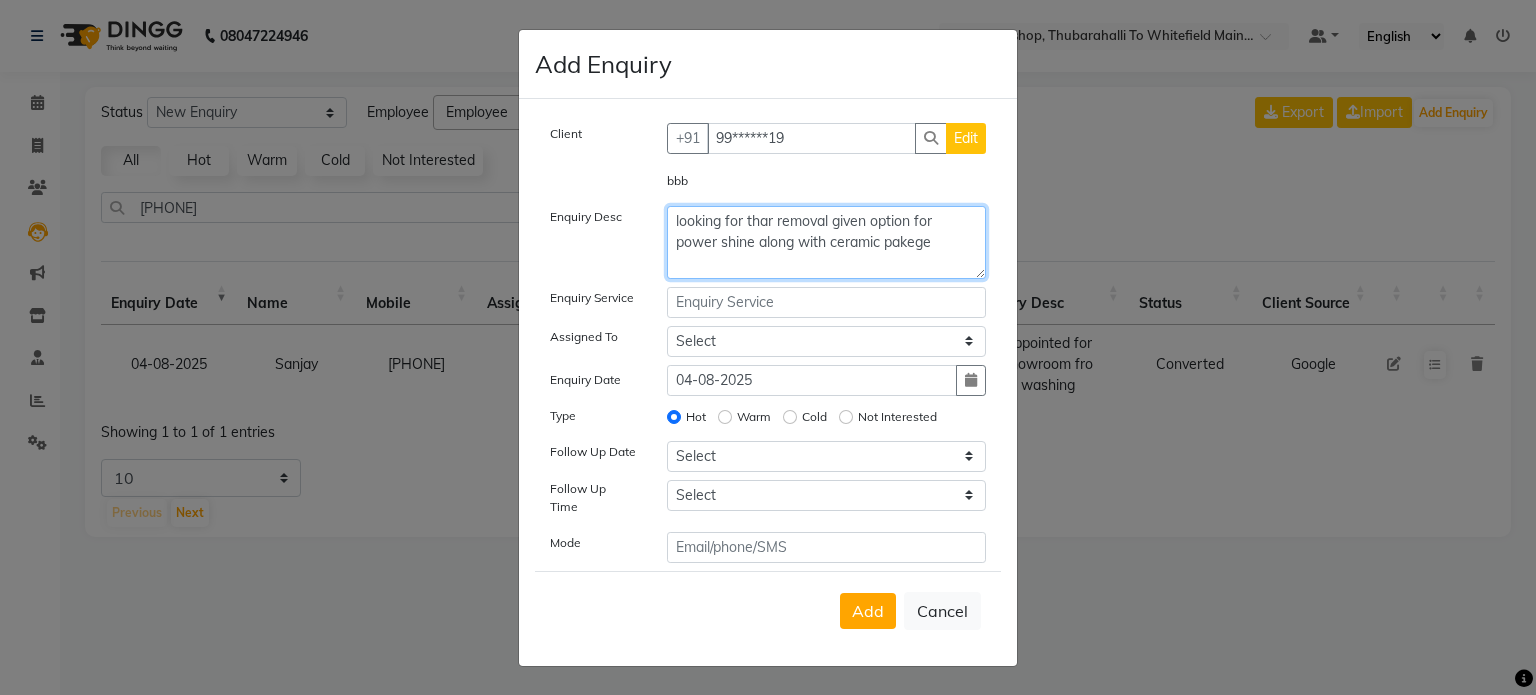 type on "looking for thar removal given option for  power shine along with ceramic pakege" 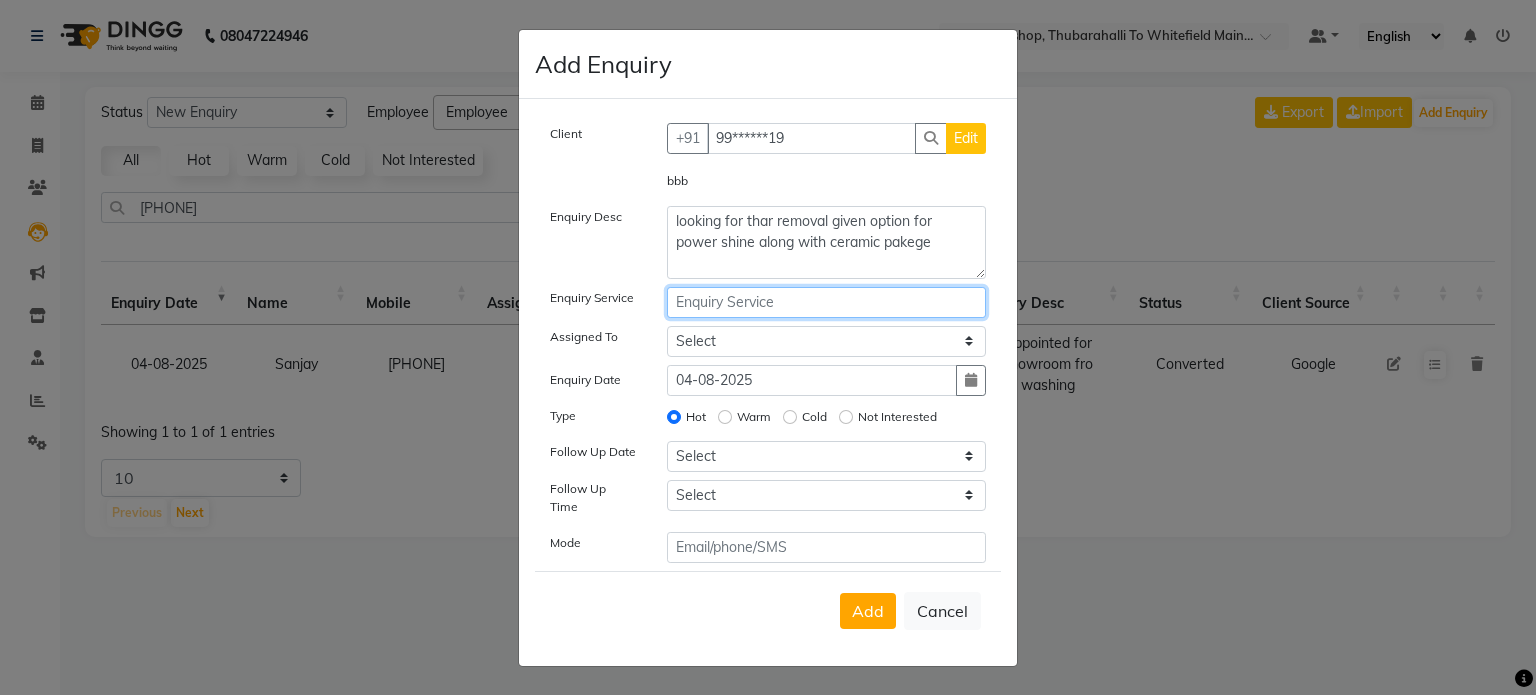click at bounding box center [827, 302] 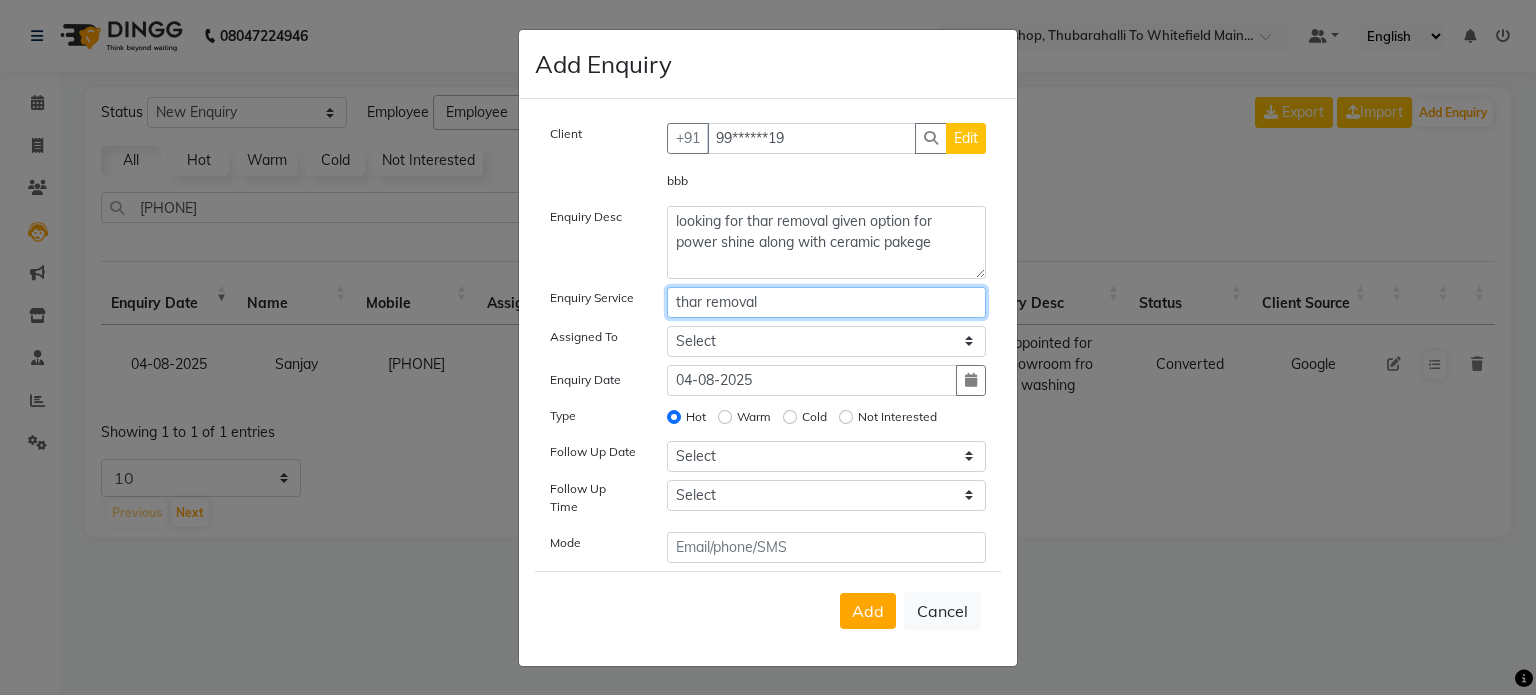 type on "thar removal" 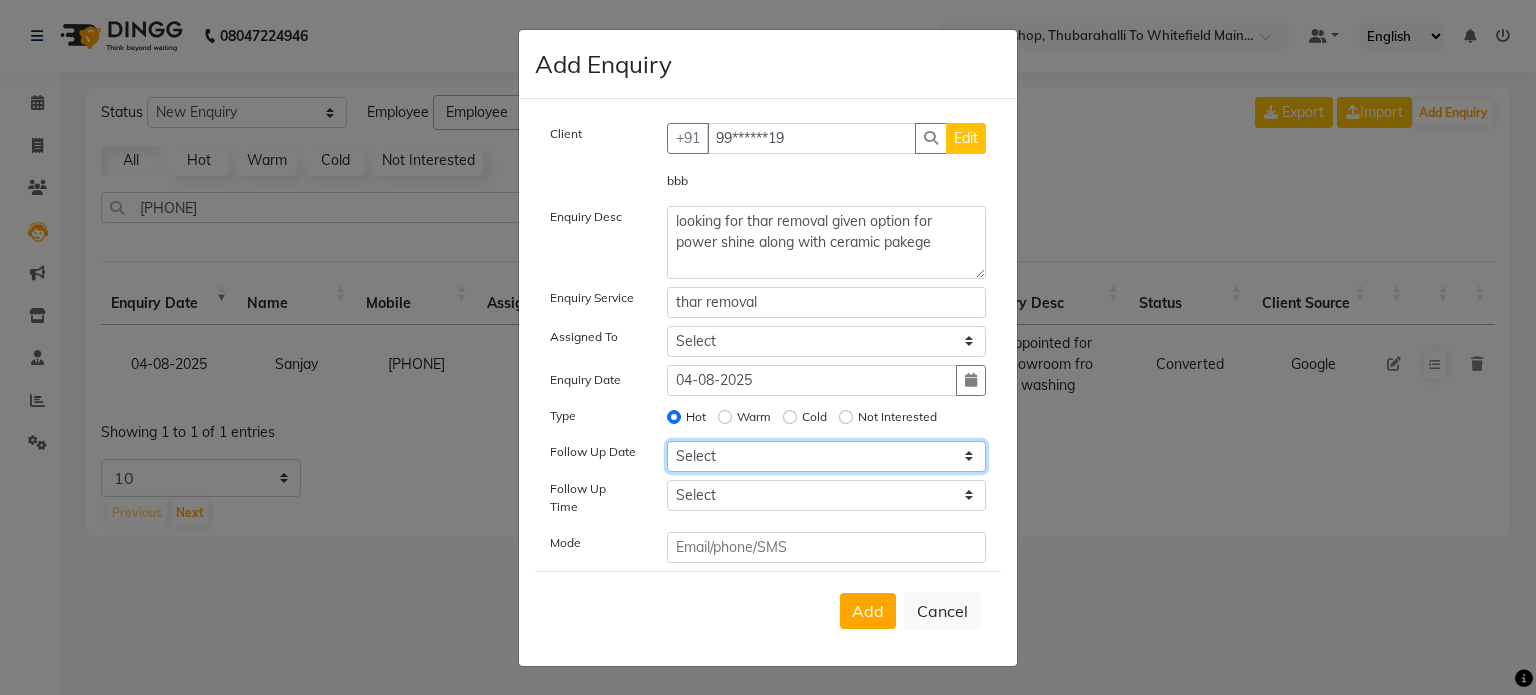 click on "Select Today Tomorrow In 2 days (Wednesday) In 3 days (Thursday) In 4 days (Friday) In 5 days (Saturday) In 6 days (Sunday) In 1 Week (2025-08-11) In 2 Week (2025-08-18) In 1 Month (2025-09-04) In 2 Month (2025-10-04) In 3 Month (2025-11-04) Custom Date" at bounding box center (827, 456) 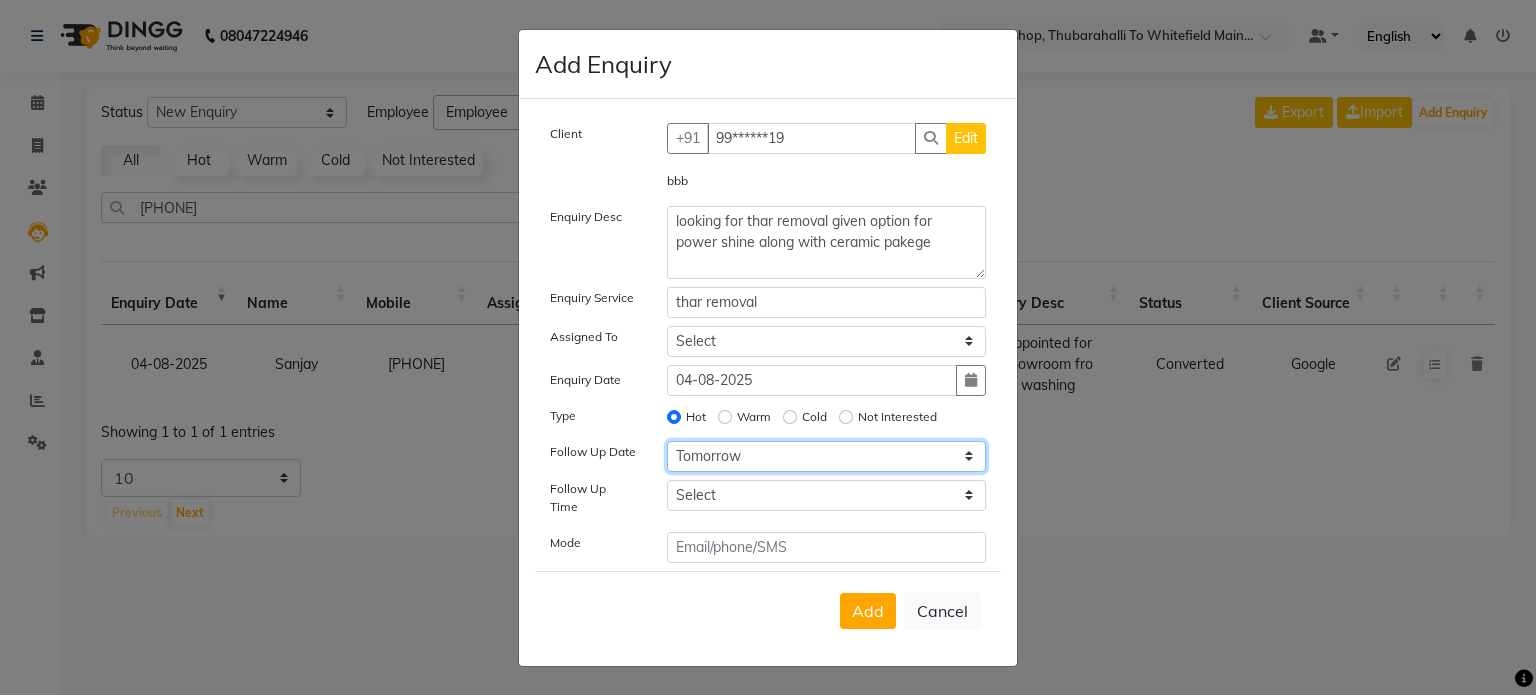 click on "Select Today Tomorrow In 2 days (Wednesday) In 3 days (Thursday) In 4 days (Friday) In 5 days (Saturday) In 6 days (Sunday) In 1 Week (2025-08-11) In 2 Week (2025-08-18) In 1 Month (2025-09-04) In 2 Month (2025-10-04) In 3 Month (2025-11-04) Custom Date" at bounding box center [827, 456] 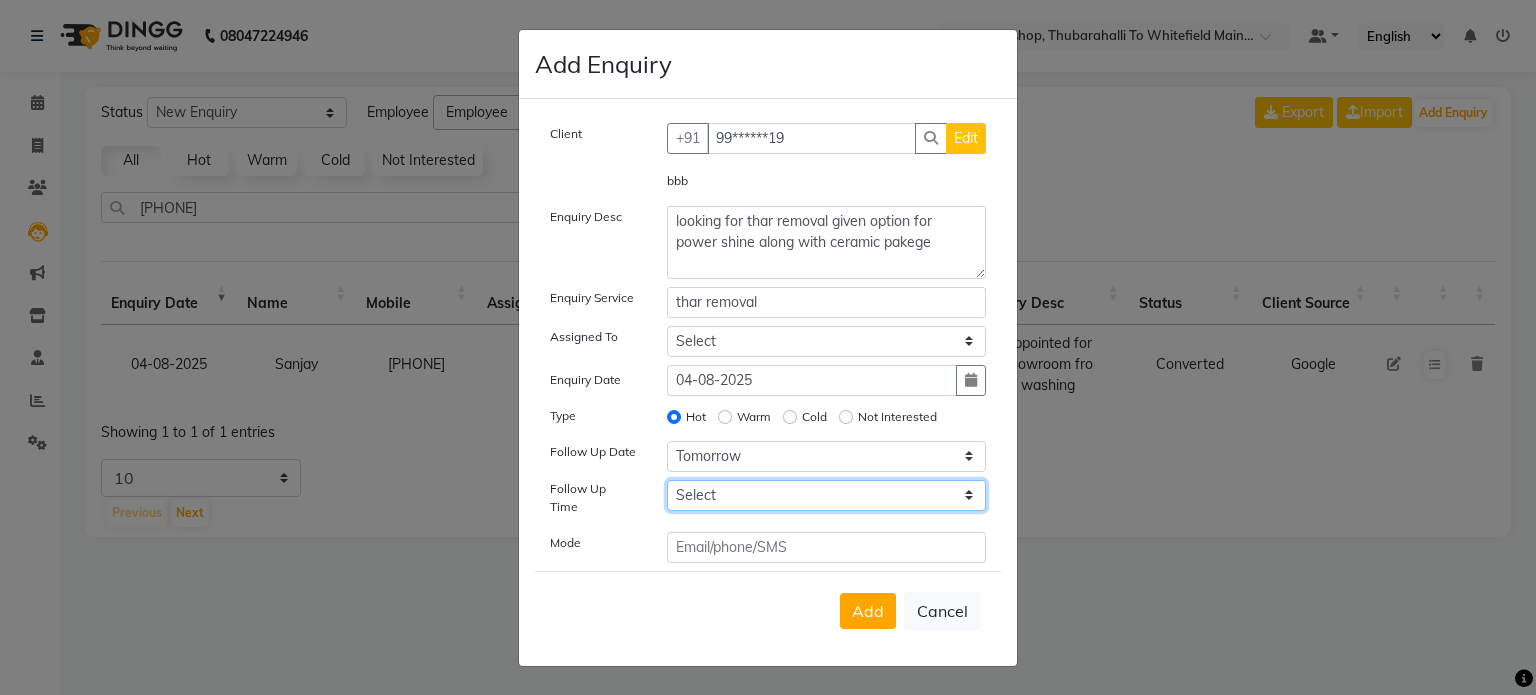 click on "Select 07:00 AM 07:15 AM 07:30 AM 07:45 AM 08:00 AM 08:15 AM 08:30 AM 08:45 AM 09:00 AM 09:15 AM 09:30 AM 09:45 AM 10:00 AM 10:15 AM 10:30 AM 10:45 AM 11:00 AM 11:15 AM 11:30 AM 11:45 AM 12:00 PM 12:15 PM 12:30 PM 12:45 PM 01:00 PM 01:15 PM 01:30 PM 01:45 PM 02:00 PM 02:15 PM 02:30 PM 02:45 PM 03:00 PM 03:15 PM 03:30 PM 03:45 PM 04:00 PM 04:15 PM 04:30 PM 04:45 PM 05:00 PM 05:15 PM 05:30 PM 05:45 PM 06:00 PM 06:15 PM 06:30 PM 06:45 PM 07:00 PM 07:15 PM 07:30 PM 07:45 PM 08:00 PM 08:15 PM 08:30 PM 08:45 PM 09:00 PM 09:15 PM 09:30 PM 09:45 PM 10:00 PM" at bounding box center [827, 495] 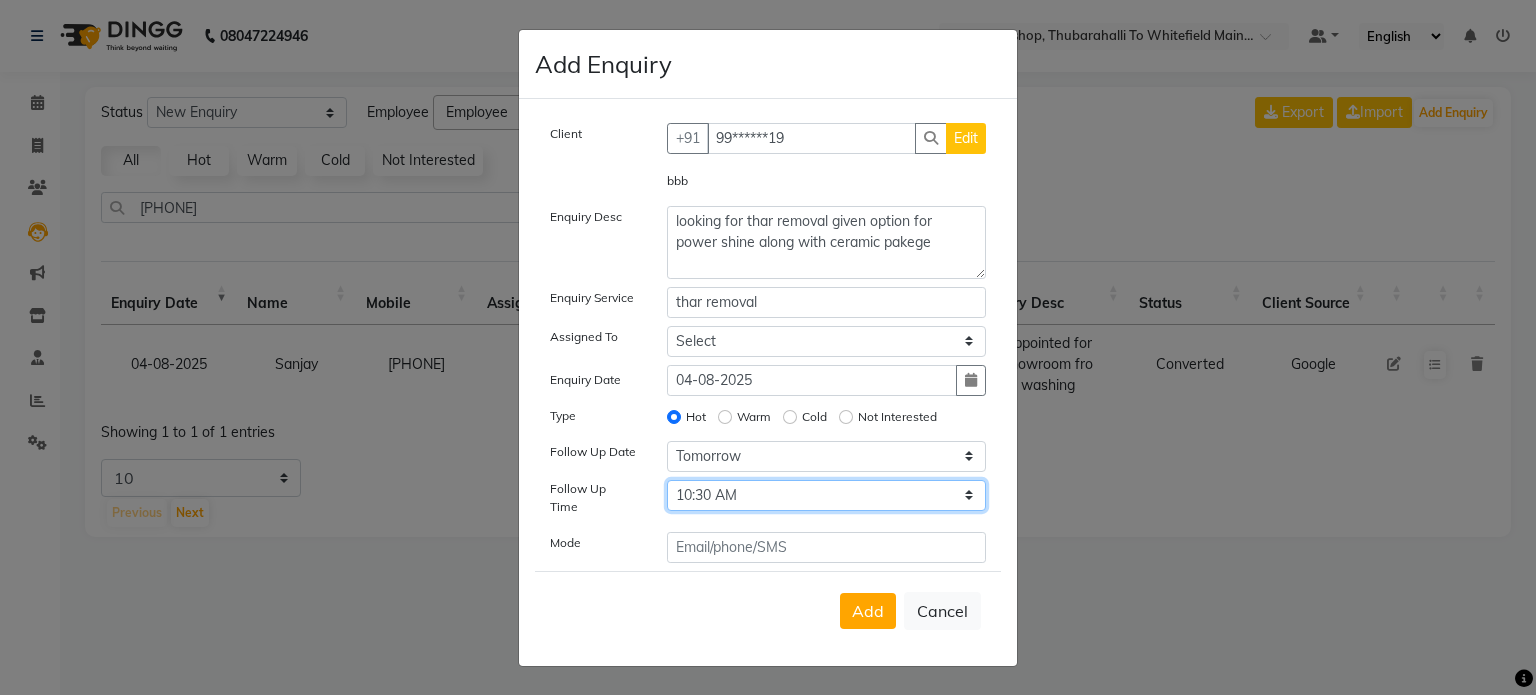 click on "Select 07:00 AM 07:15 AM 07:30 AM 07:45 AM 08:00 AM 08:15 AM 08:30 AM 08:45 AM 09:00 AM 09:15 AM 09:30 AM 09:45 AM 10:00 AM 10:15 AM 10:30 AM 10:45 AM 11:00 AM 11:15 AM 11:30 AM 11:45 AM 12:00 PM 12:15 PM 12:30 PM 12:45 PM 01:00 PM 01:15 PM 01:30 PM 01:45 PM 02:00 PM 02:15 PM 02:30 PM 02:45 PM 03:00 PM 03:15 PM 03:30 PM 03:45 PM 04:00 PM 04:15 PM 04:30 PM 04:45 PM 05:00 PM 05:15 PM 05:30 PM 05:45 PM 06:00 PM 06:15 PM 06:30 PM 06:45 PM 07:00 PM 07:15 PM 07:30 PM 07:45 PM 08:00 PM 08:15 PM 08:30 PM 08:45 PM 09:00 PM 09:15 PM 09:30 PM 09:45 PM 10:00 PM" at bounding box center (827, 495) 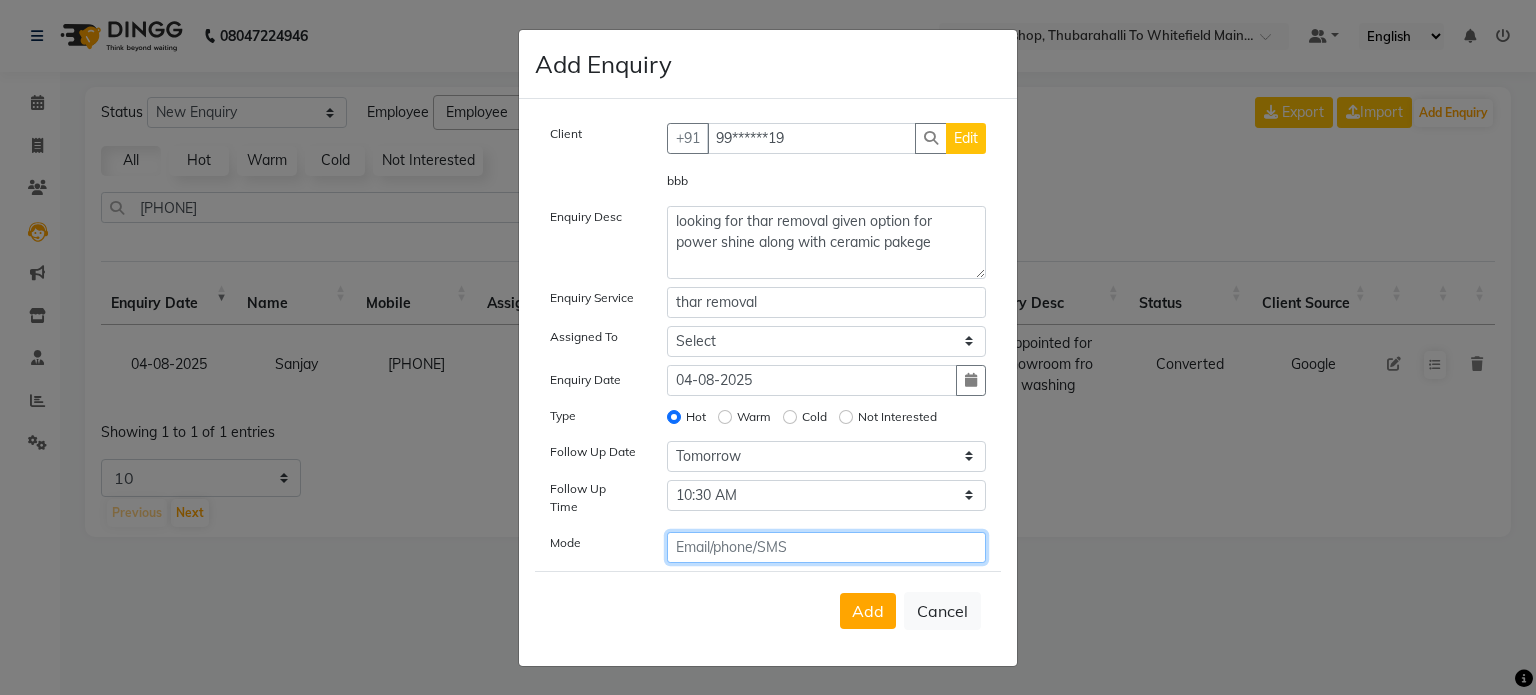 click 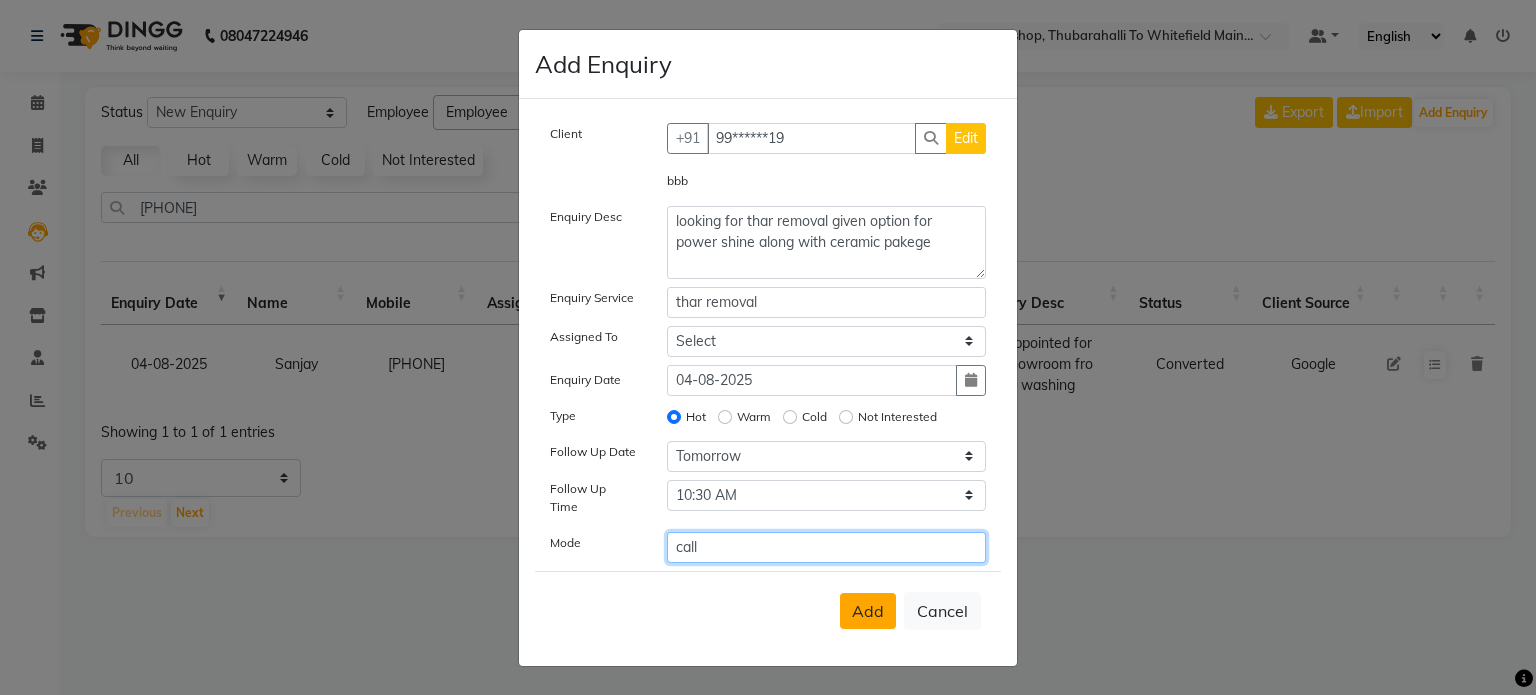 type on "call" 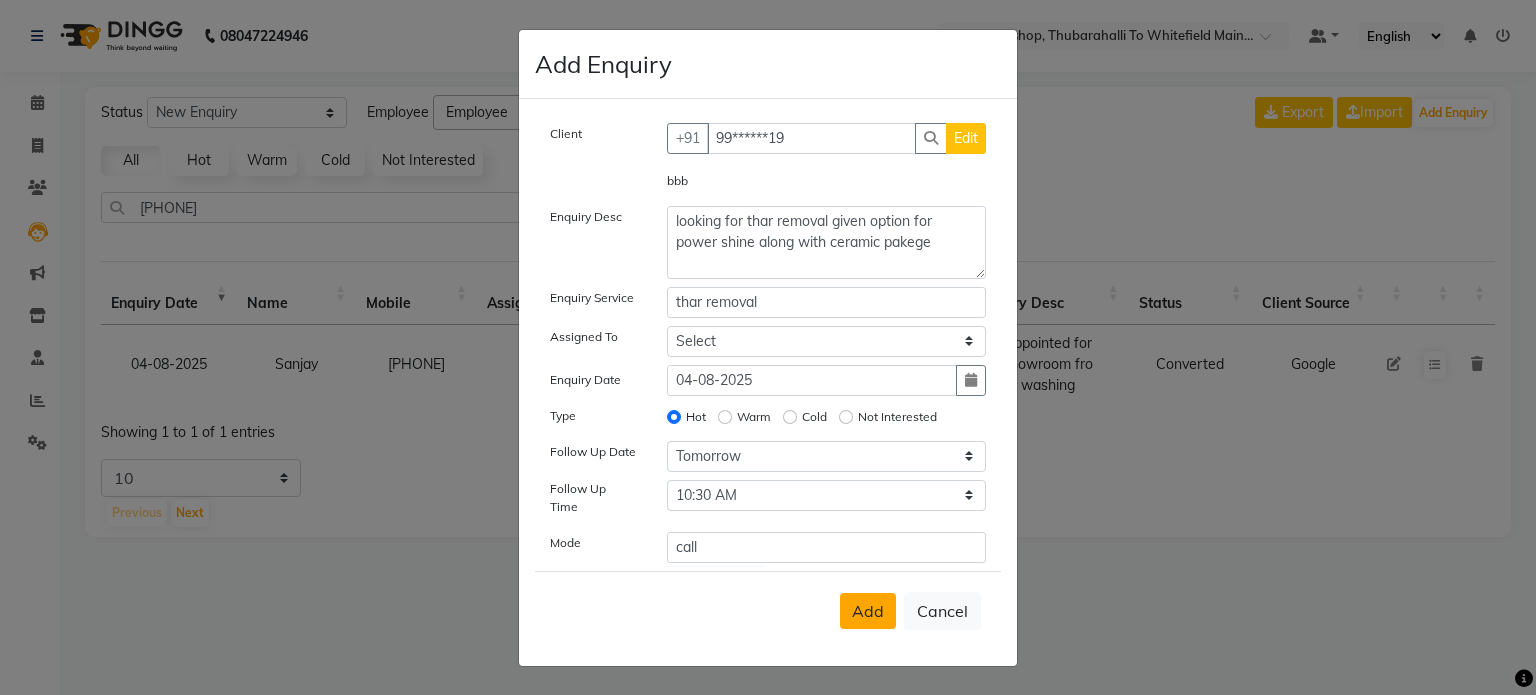 click on "Add" at bounding box center (868, 611) 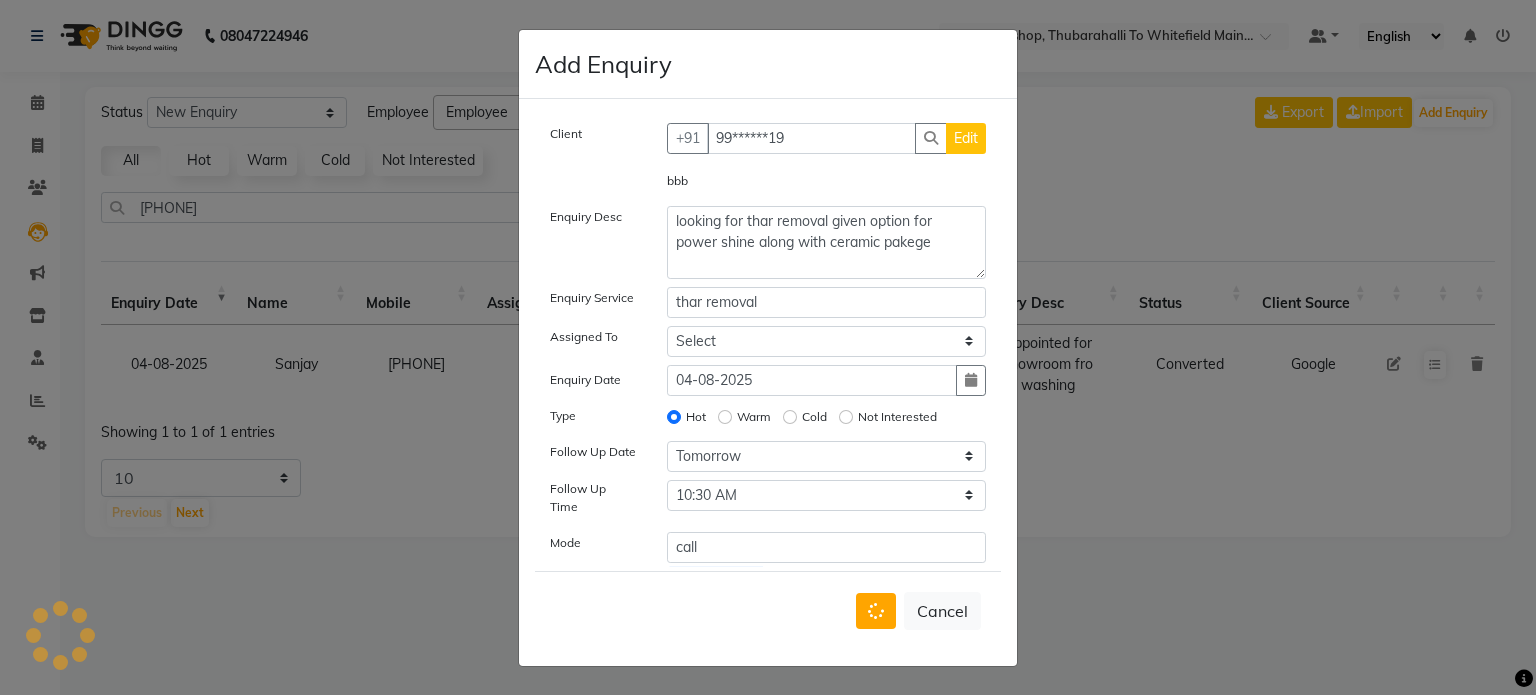 type 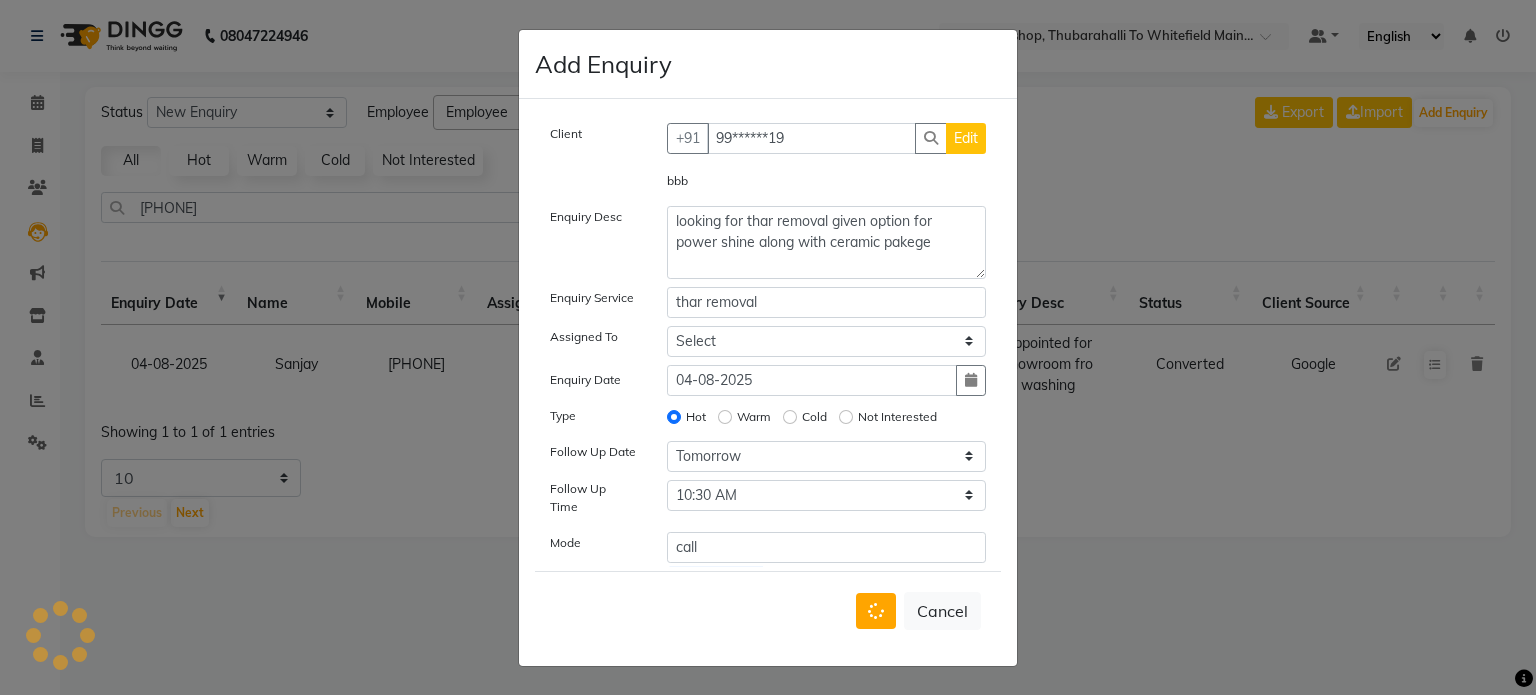 type 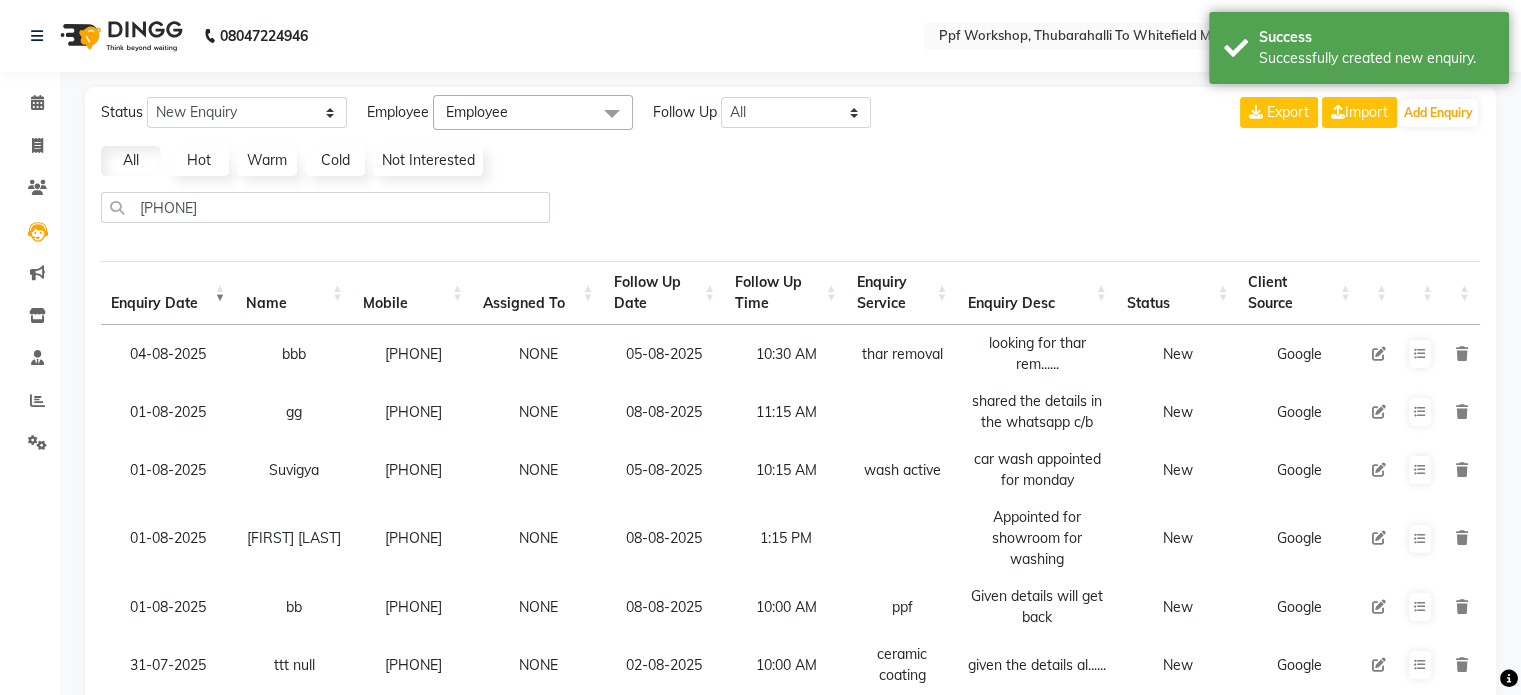 click at bounding box center [1379, 354] 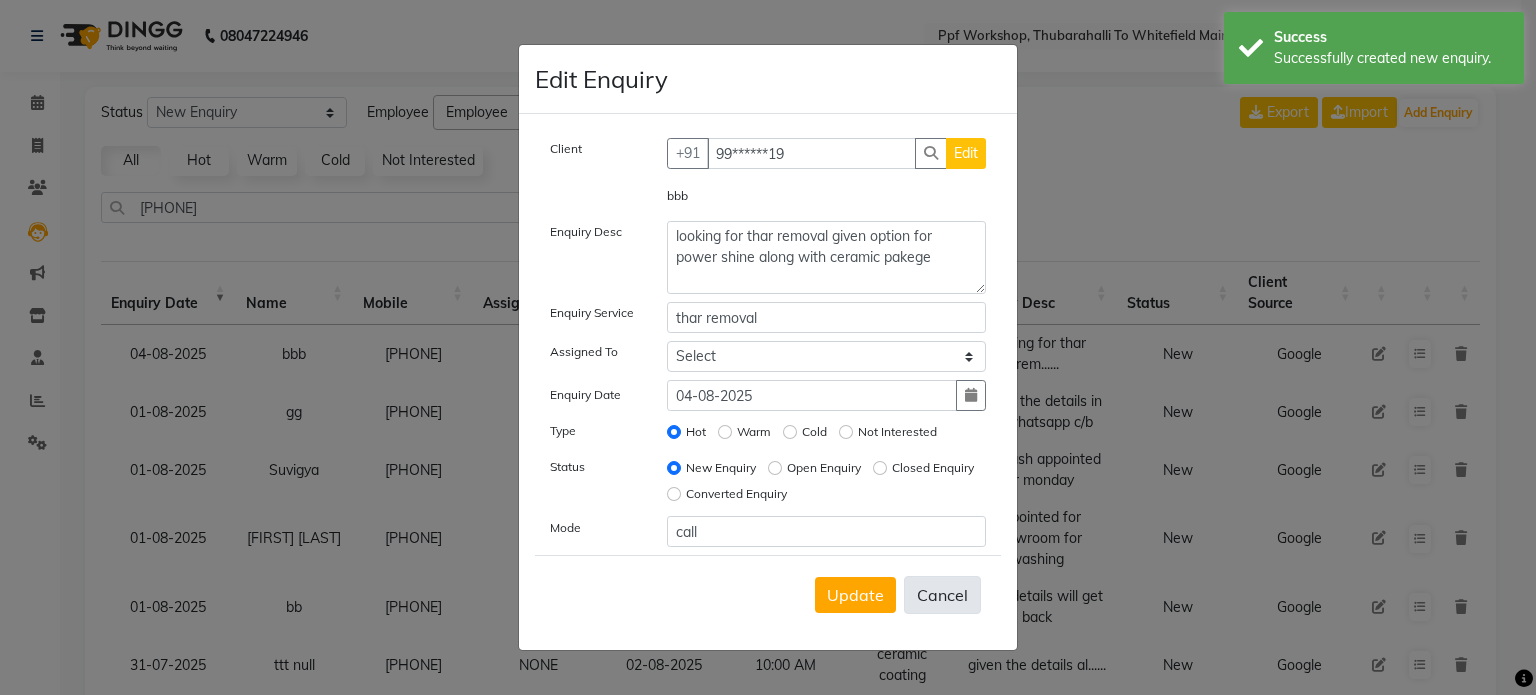 click on "Cancel" 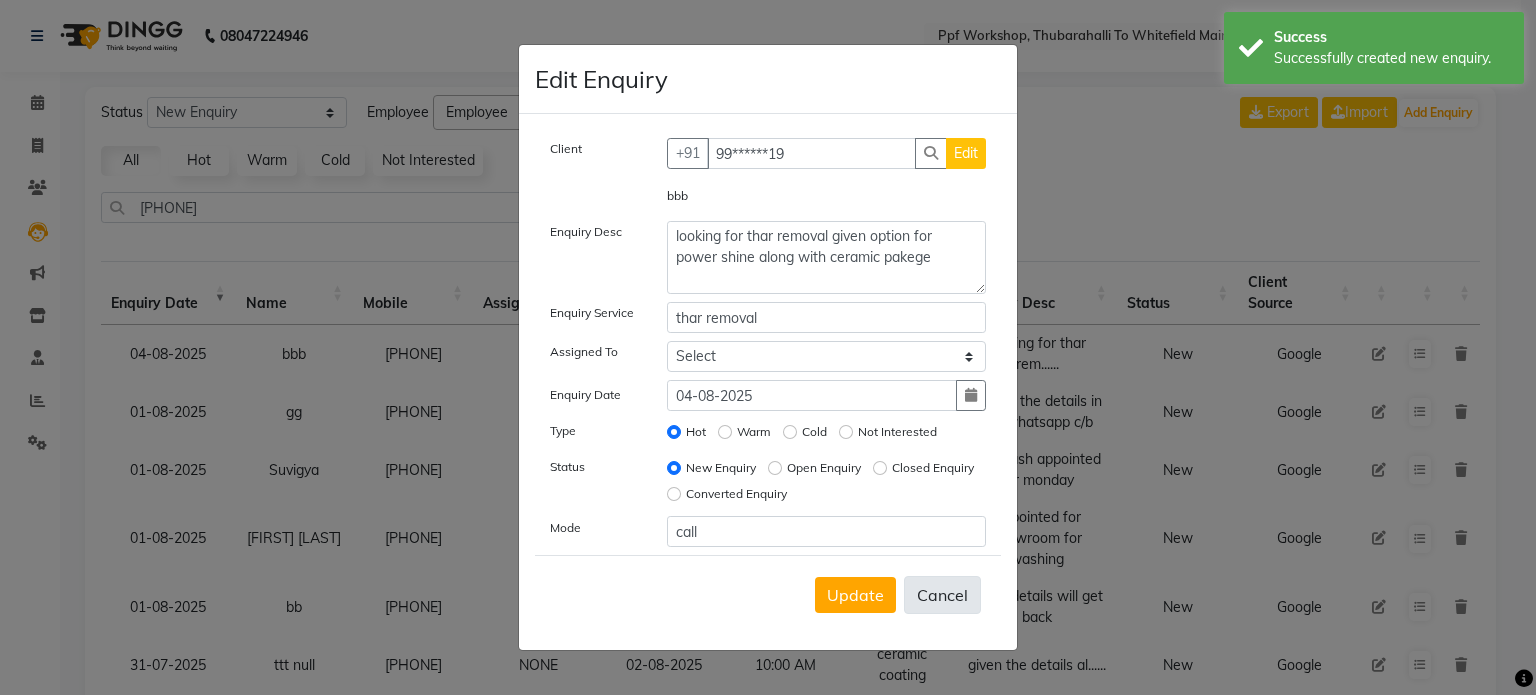 type 